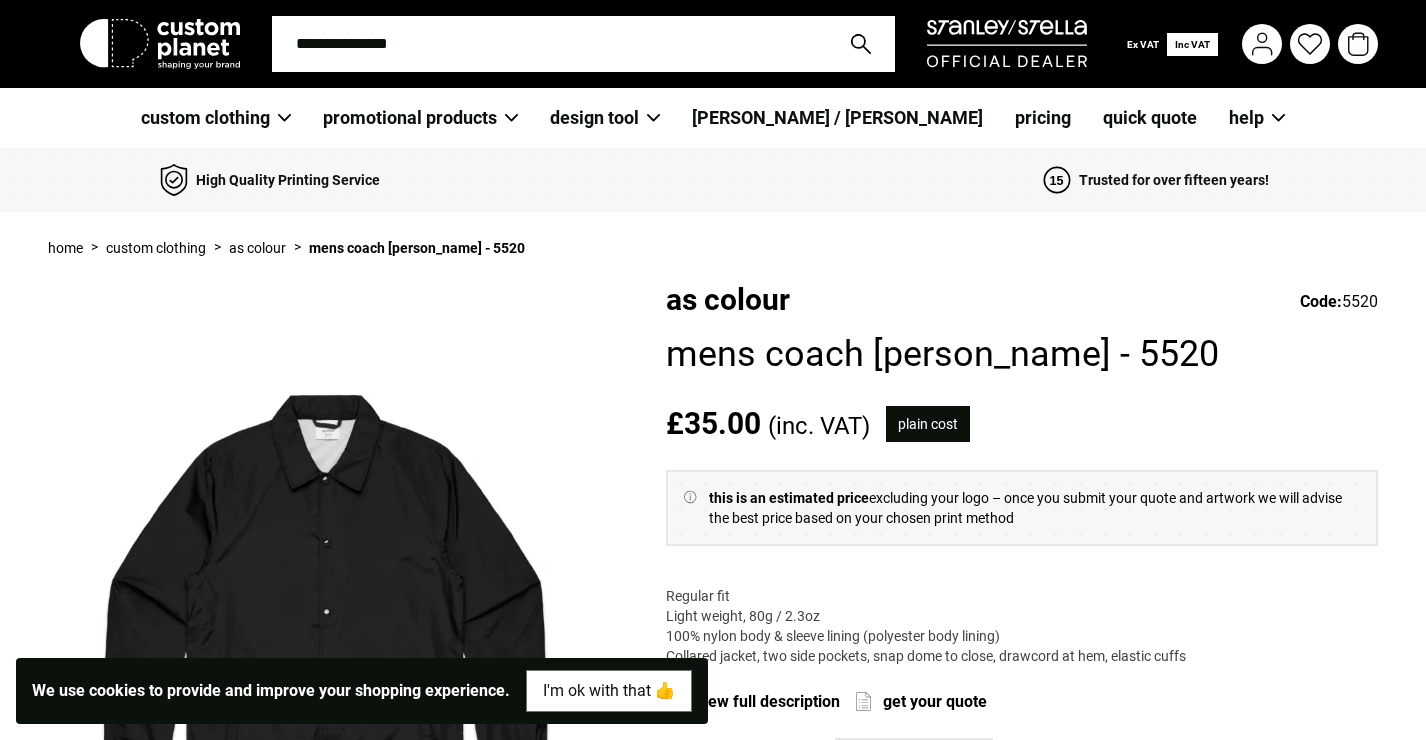 scroll, scrollTop: 0, scrollLeft: 0, axis: both 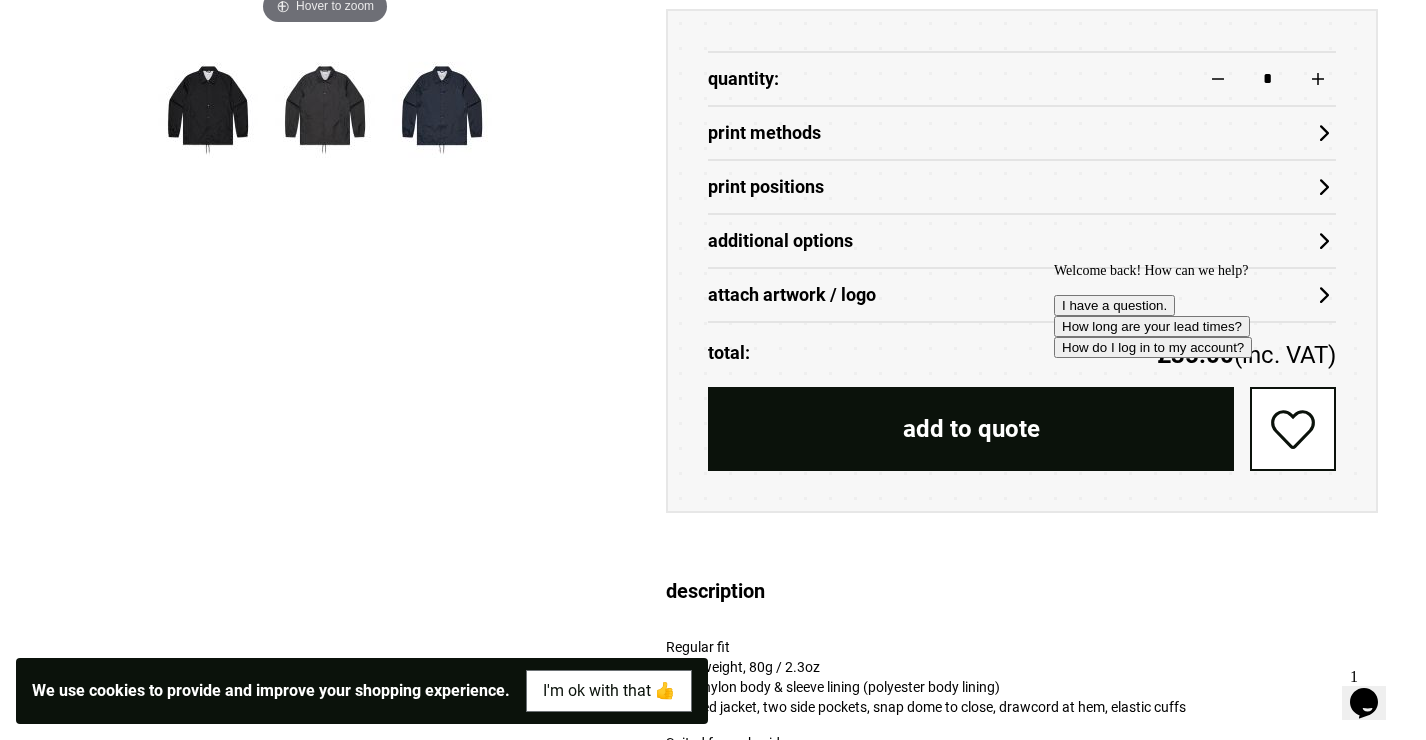 click on "Print Methods" at bounding box center [1022, 133] 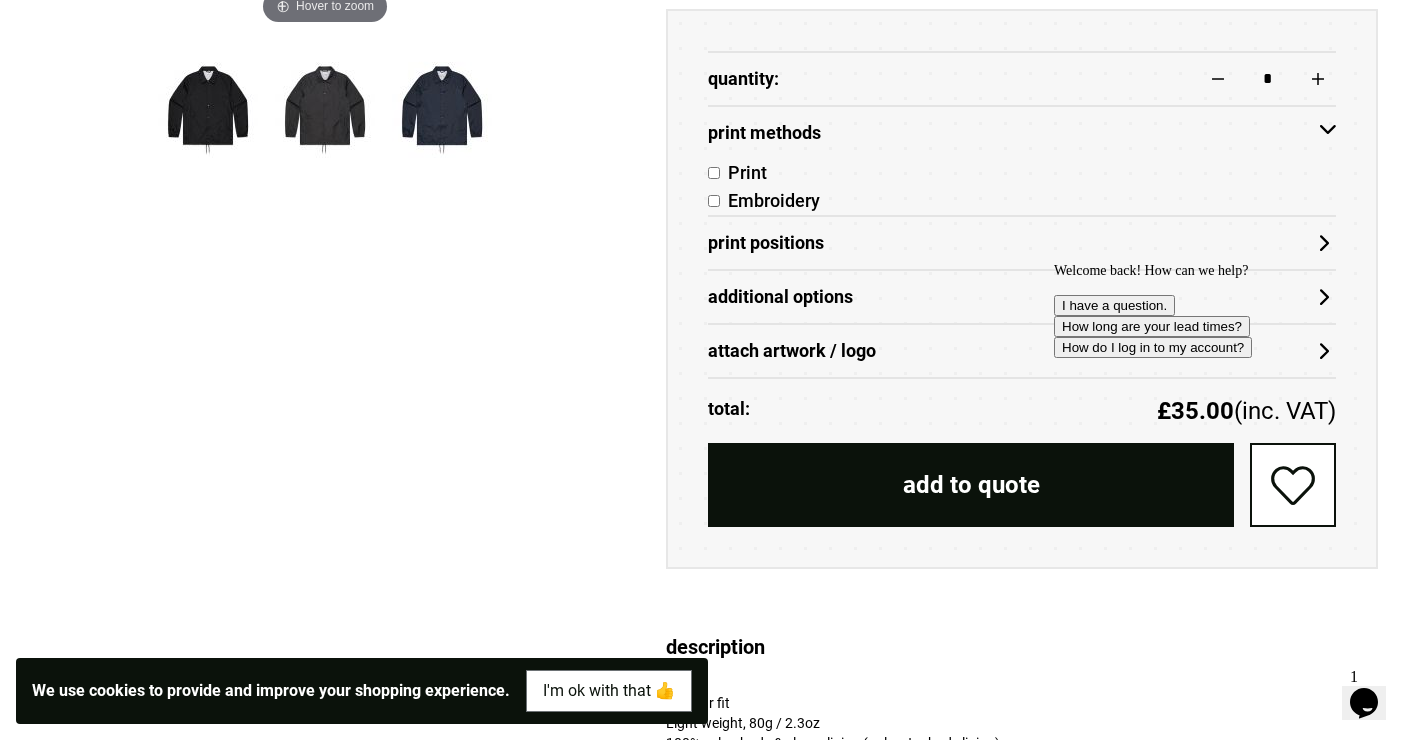 scroll, scrollTop: 982, scrollLeft: 0, axis: vertical 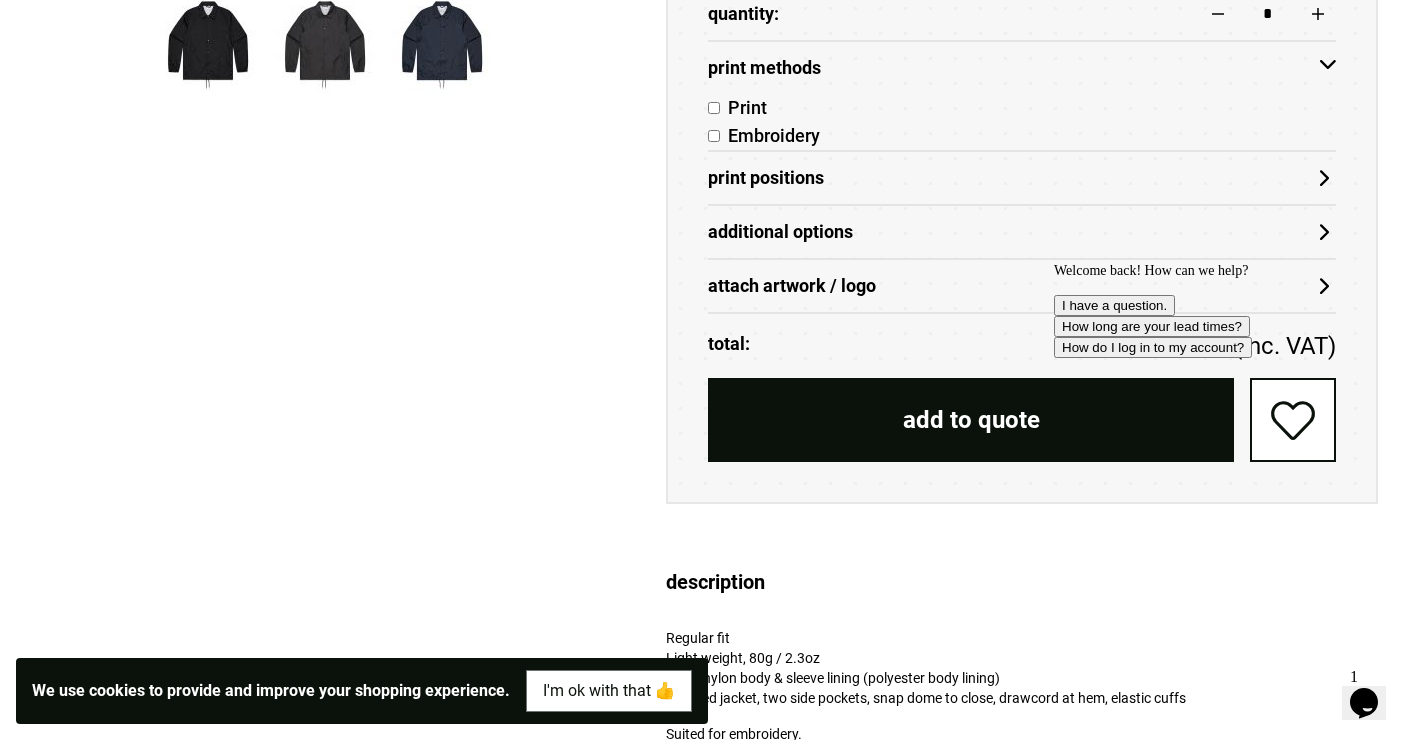 click on "Print Positions" at bounding box center (1022, 178) 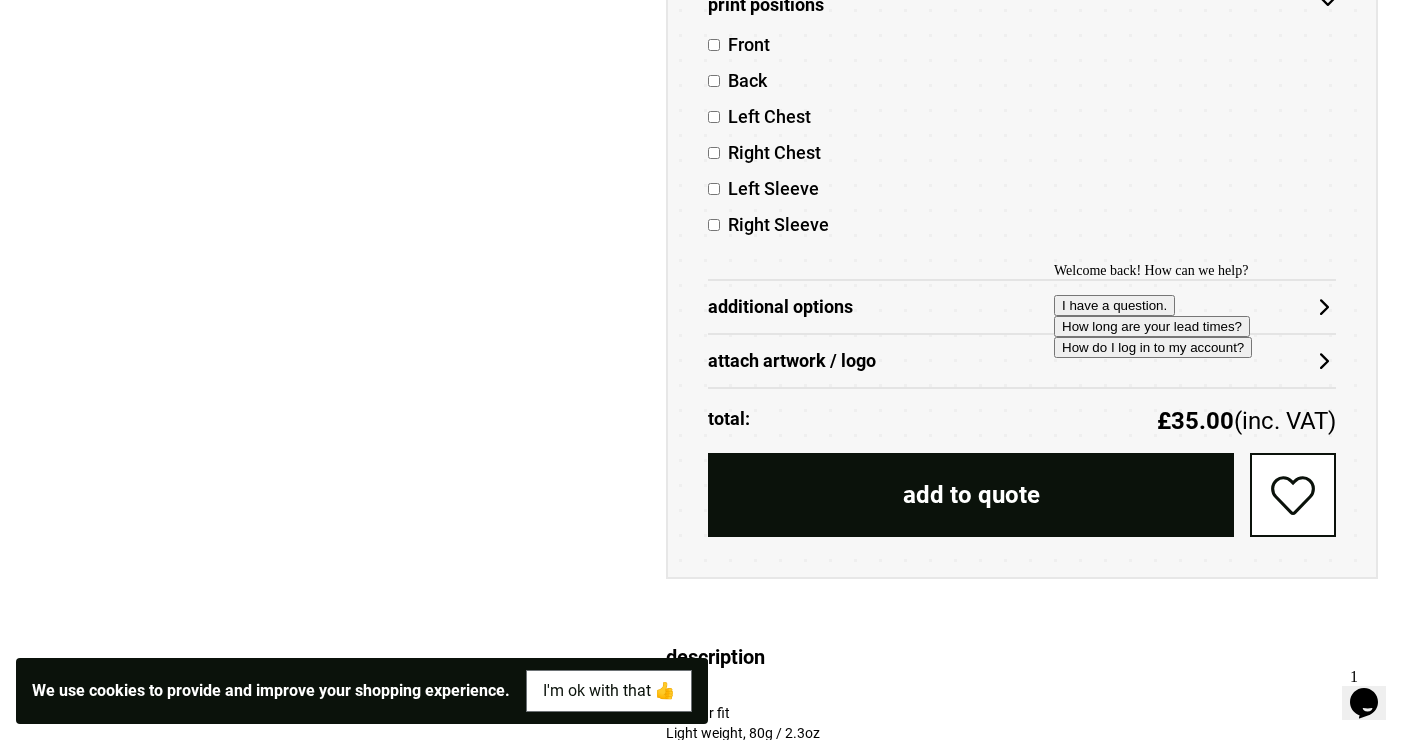 scroll, scrollTop: 1159, scrollLeft: 0, axis: vertical 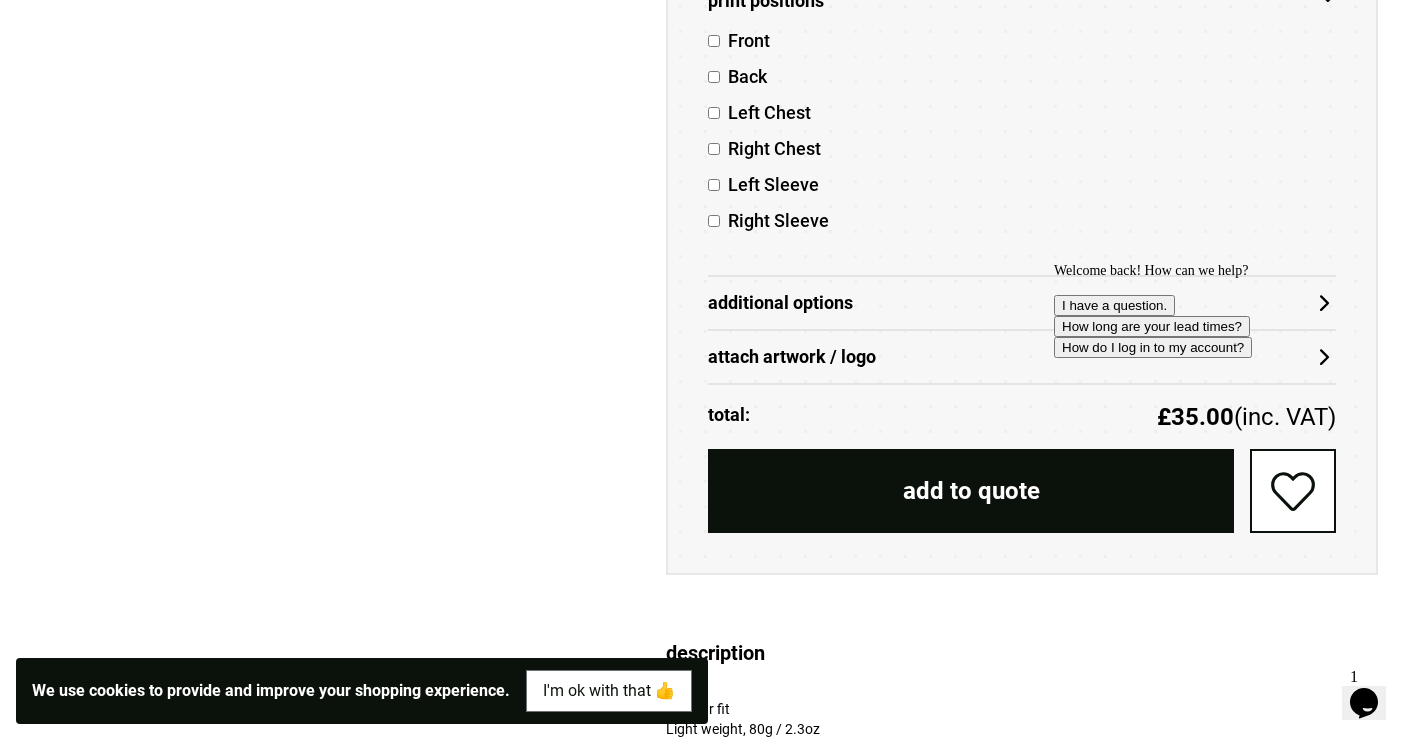click on "Additional Options" at bounding box center (1022, 303) 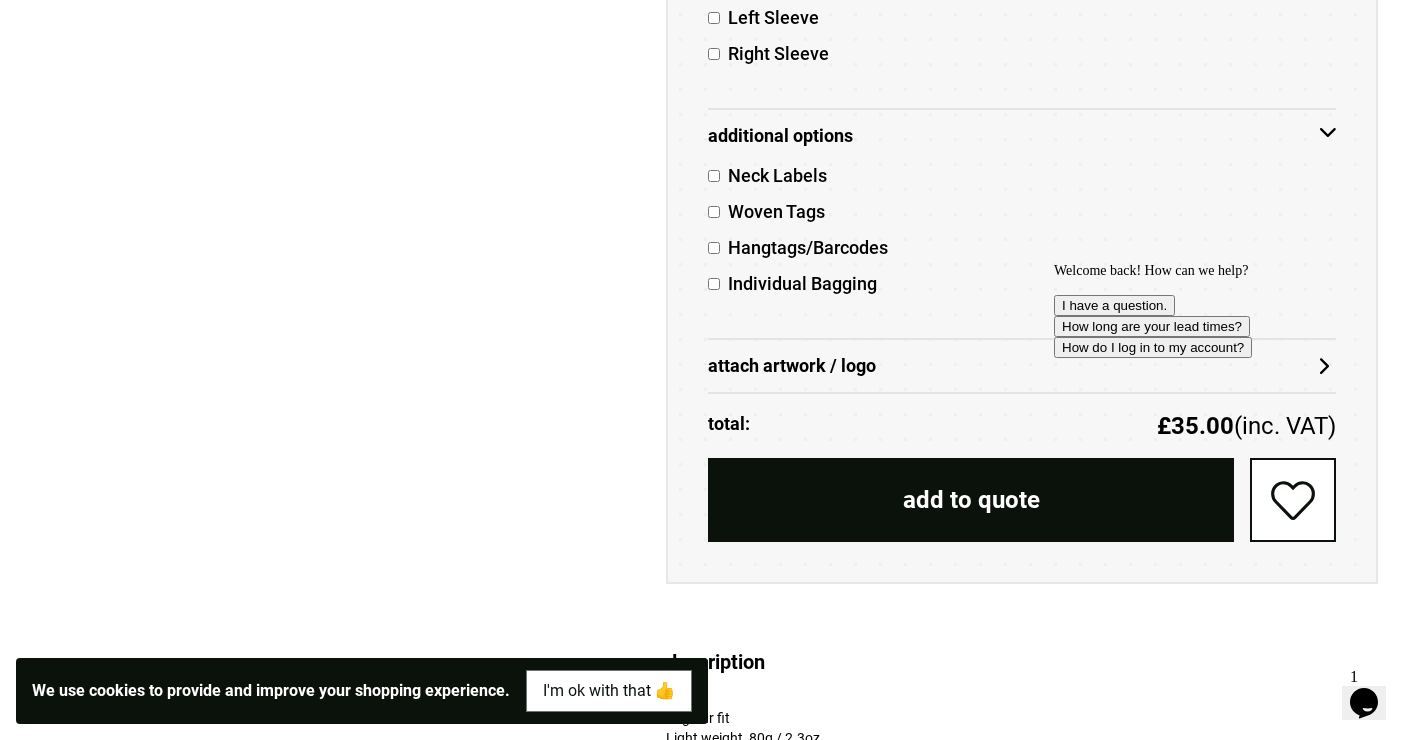 scroll, scrollTop: 1338, scrollLeft: 0, axis: vertical 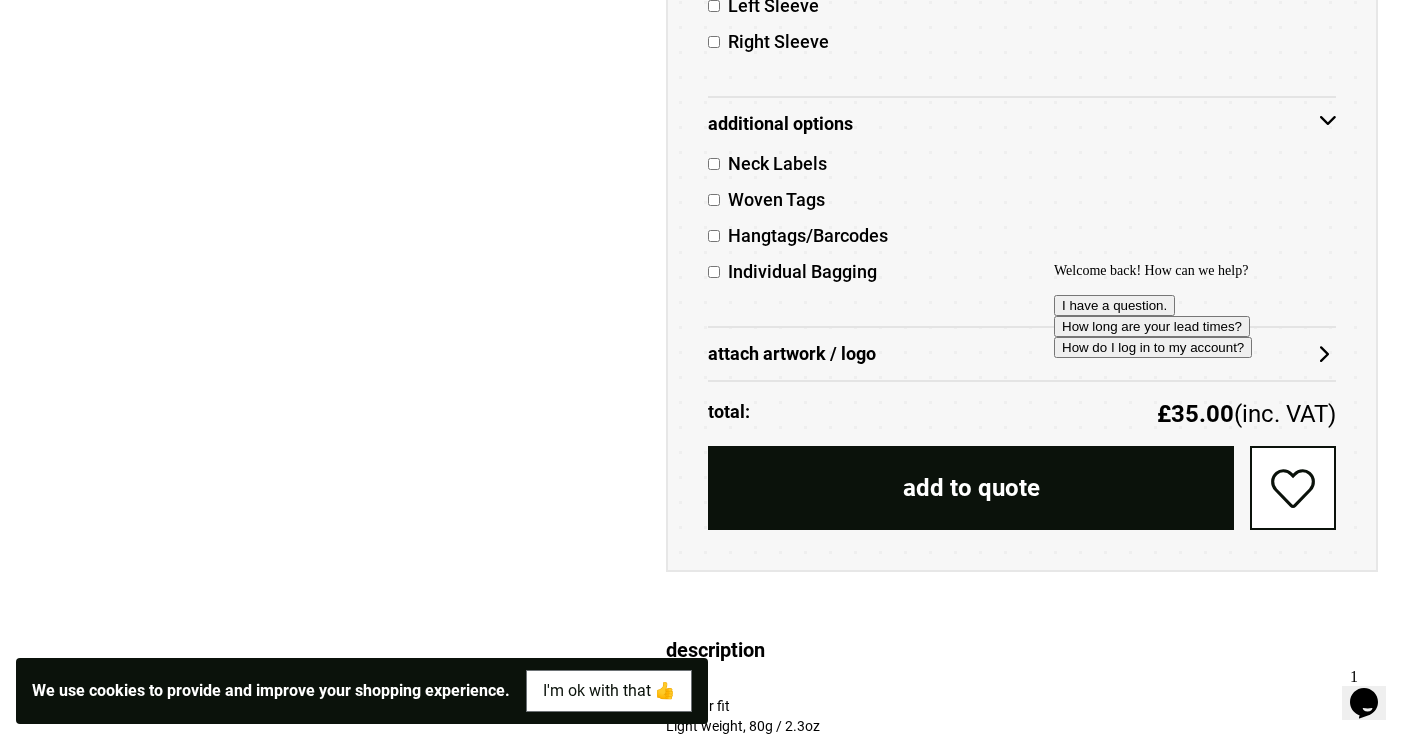 click on "attach artwork / logo" at bounding box center (1022, 354) 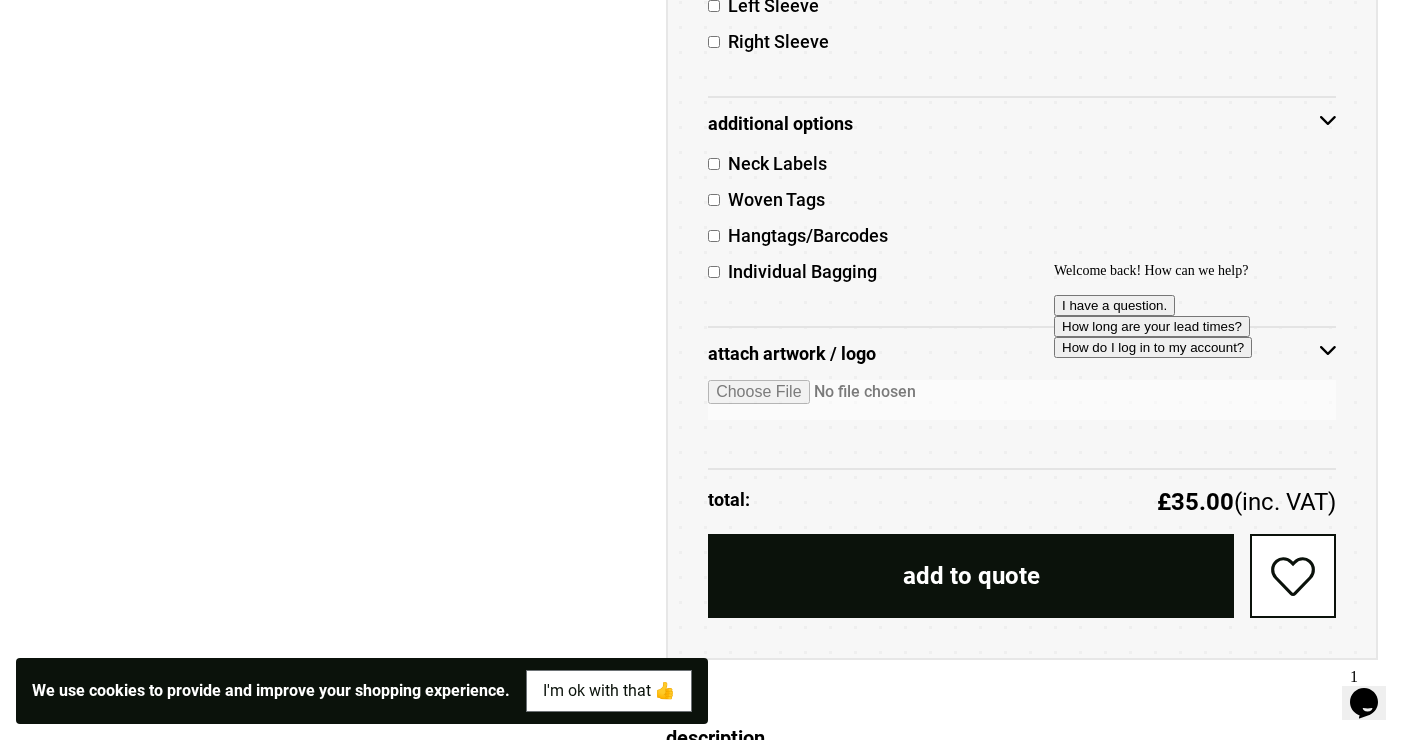 click at bounding box center [1022, 400] 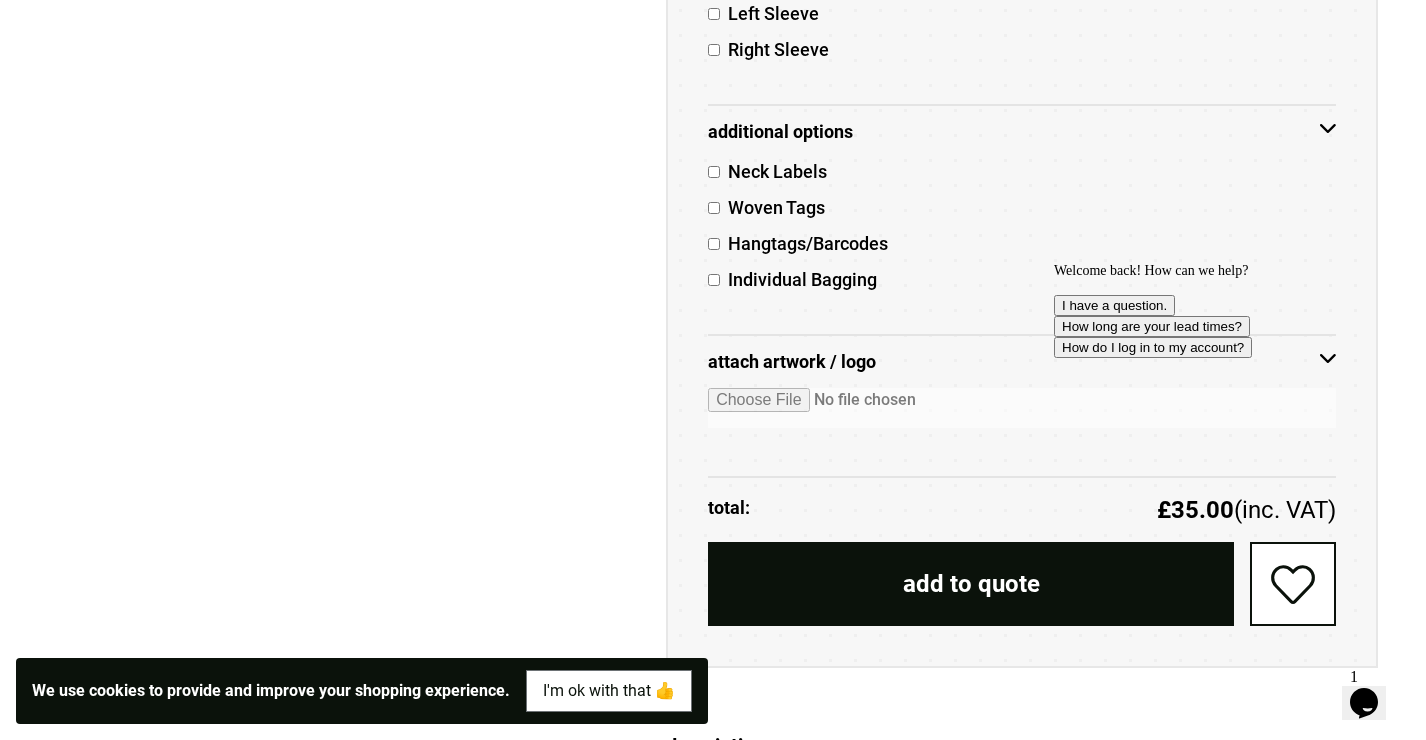 scroll, scrollTop: 1377, scrollLeft: 0, axis: vertical 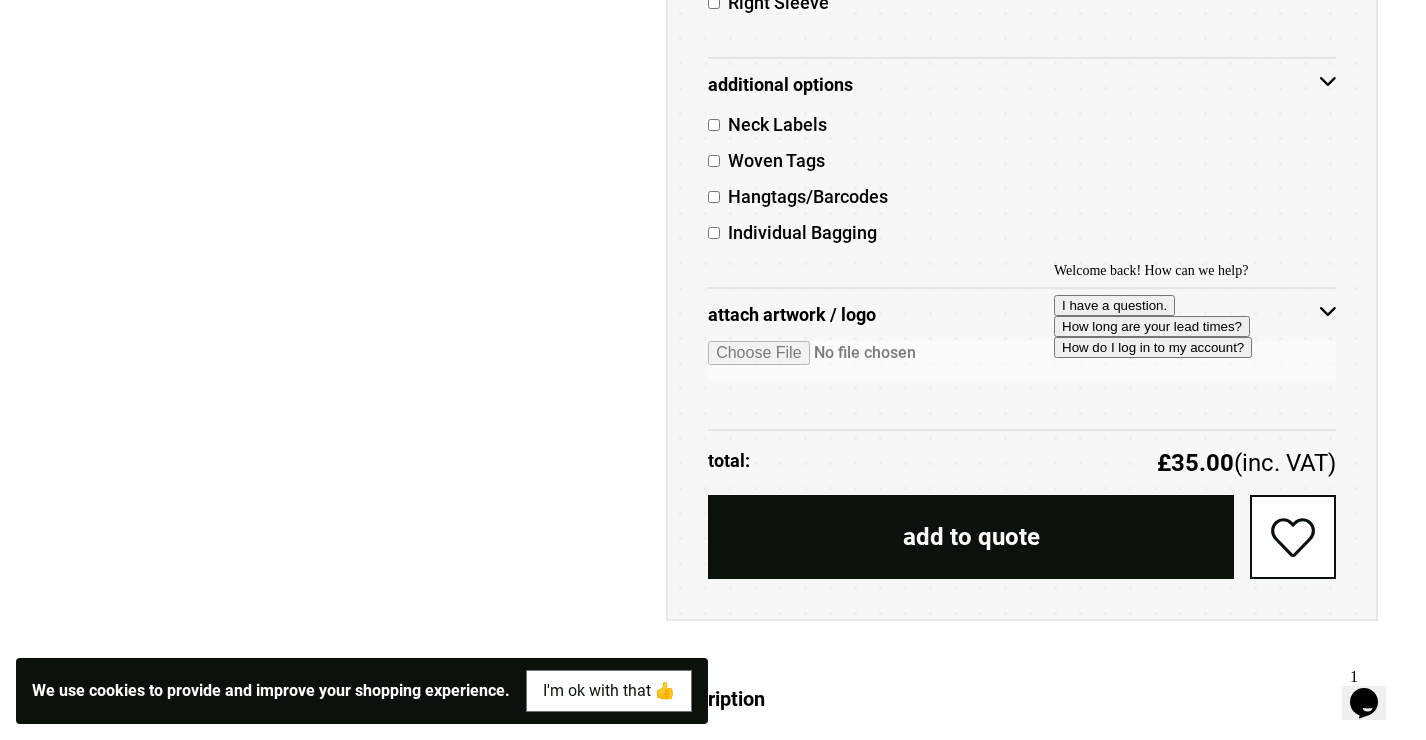 click at bounding box center (1022, 361) 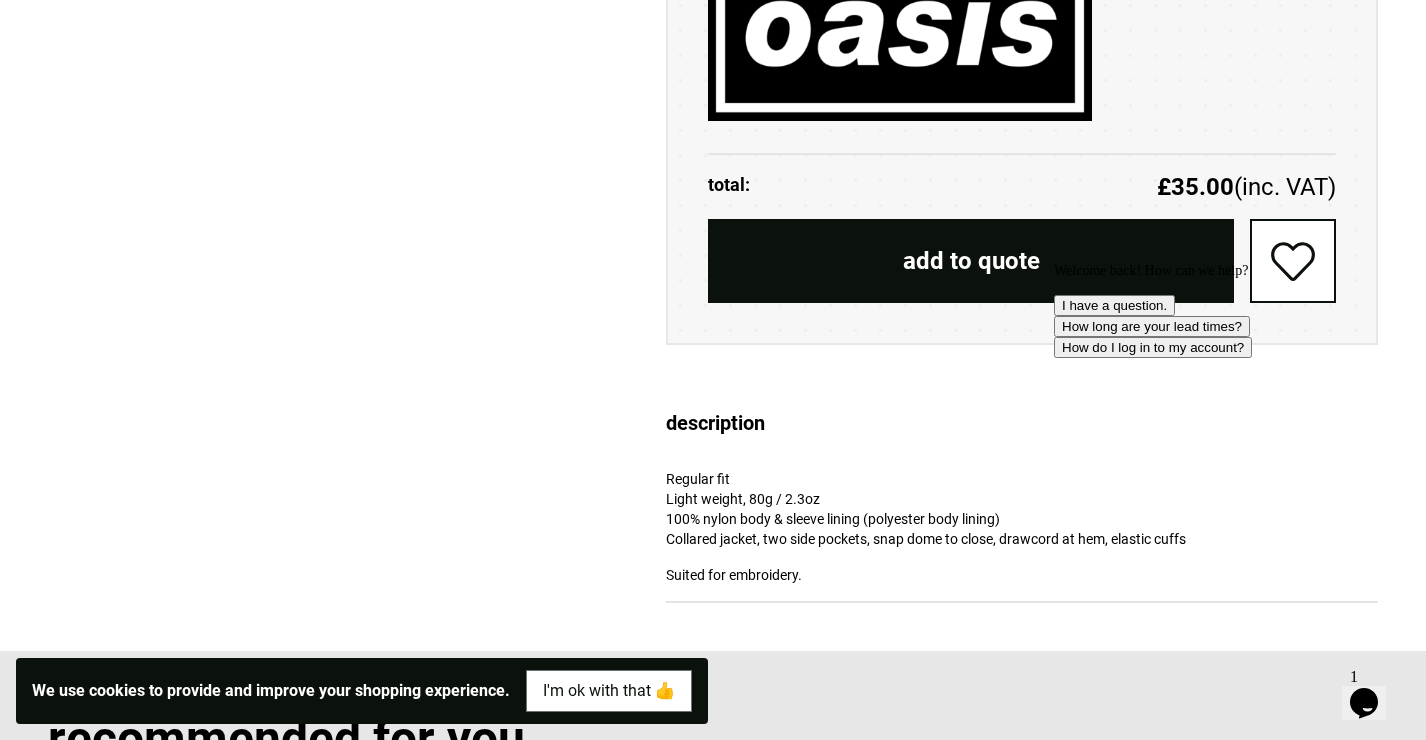 scroll, scrollTop: 1835, scrollLeft: 0, axis: vertical 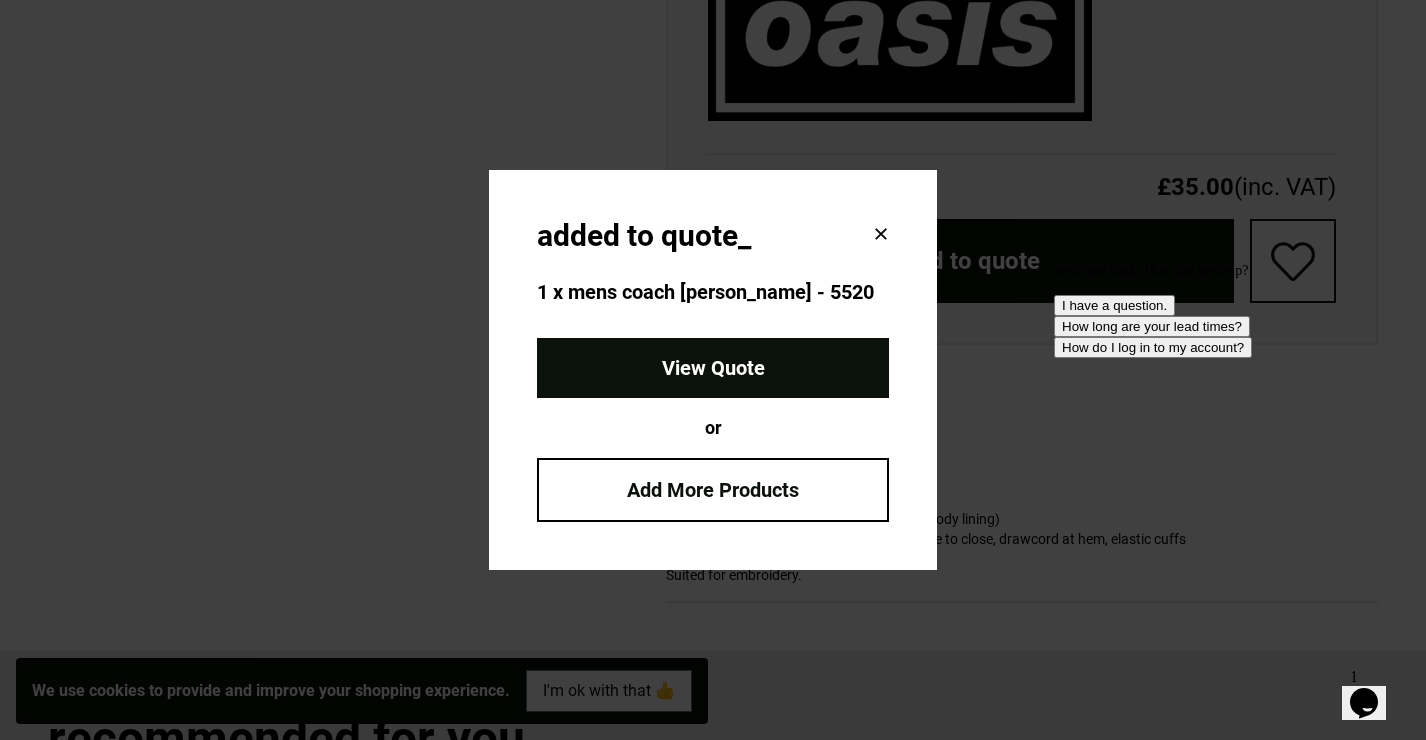 click on "View Quote" at bounding box center (713, 368) 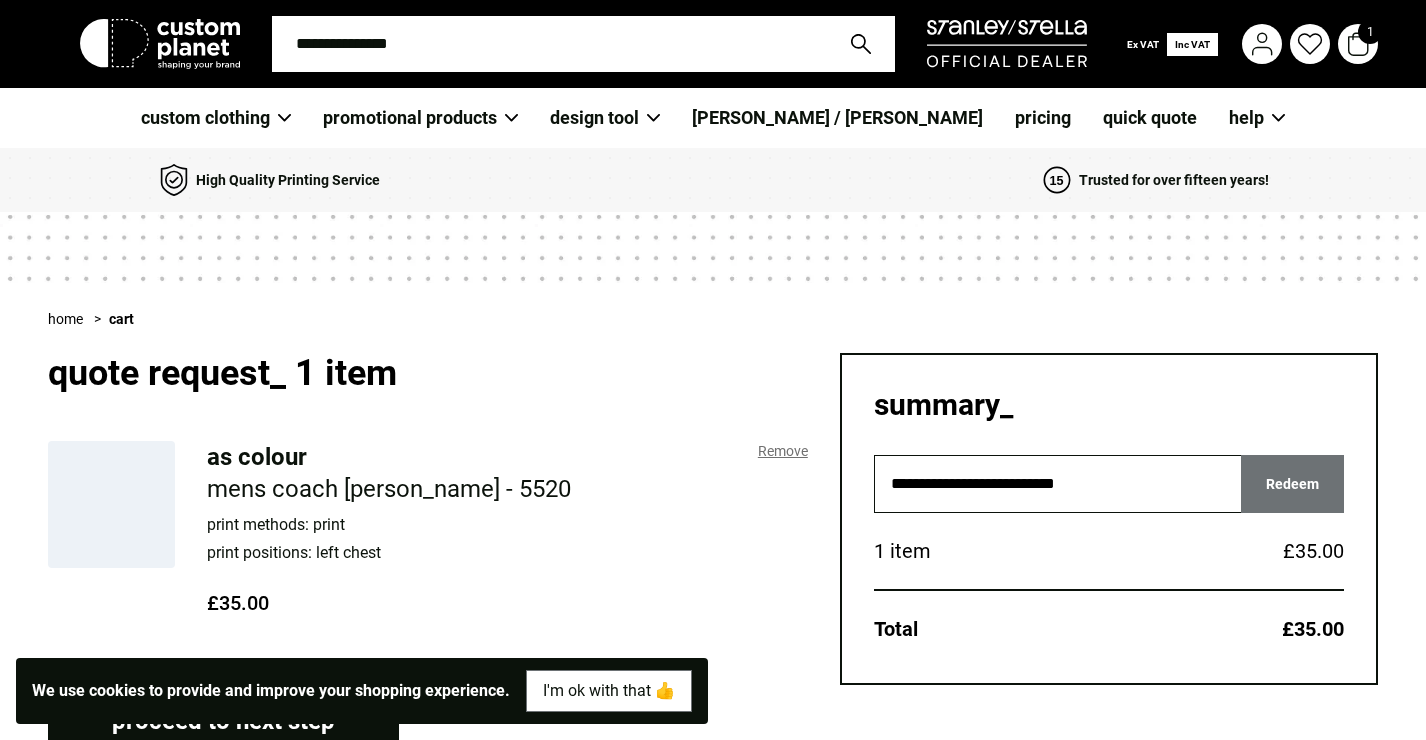 scroll, scrollTop: 0, scrollLeft: 0, axis: both 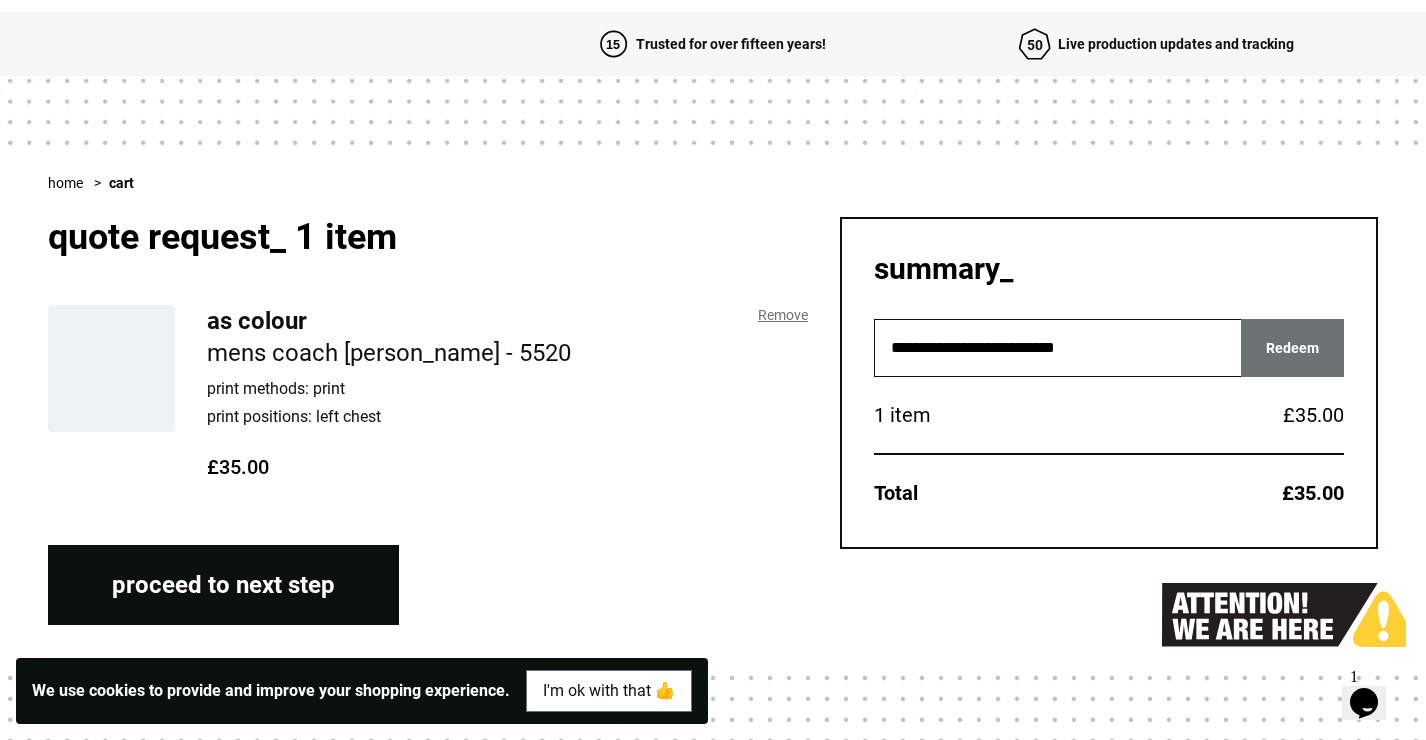 click on "AS Colour" at bounding box center [257, 321] 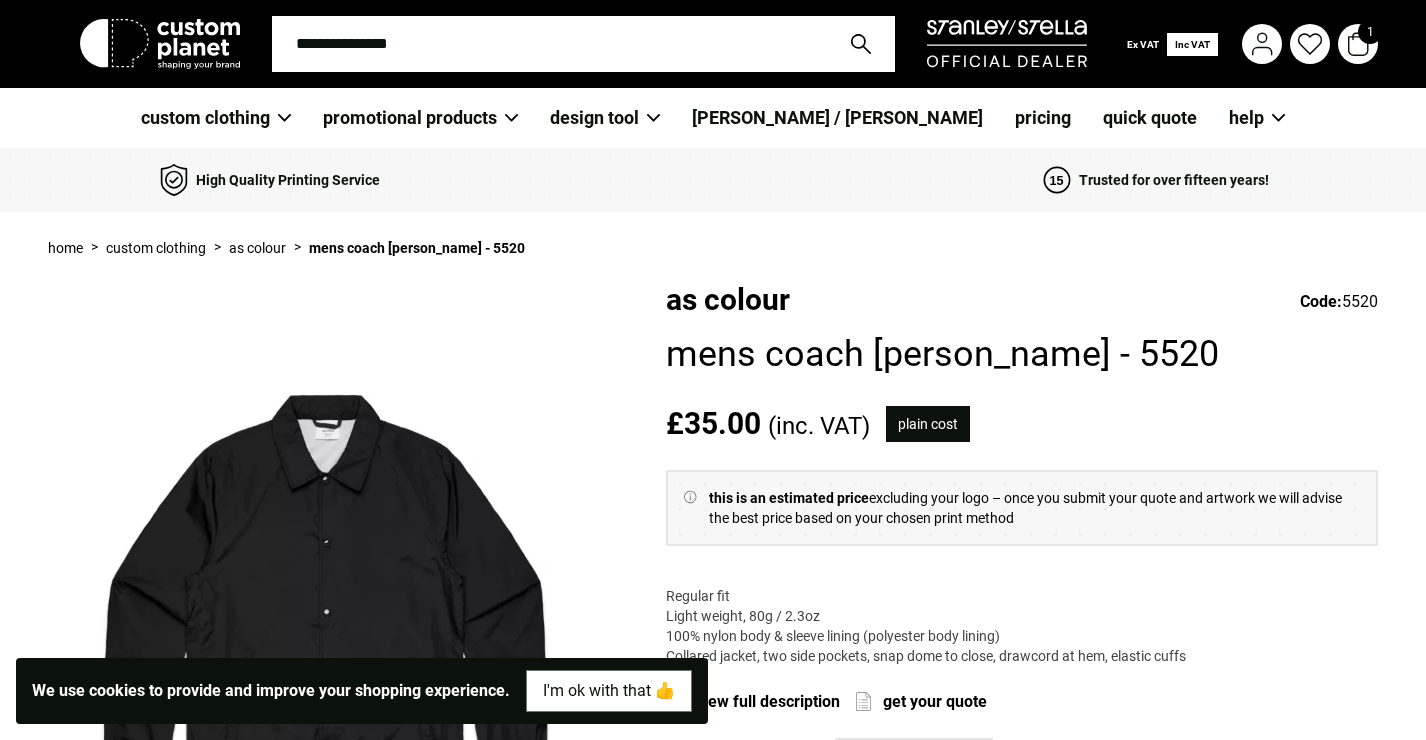scroll, scrollTop: 0, scrollLeft: 0, axis: both 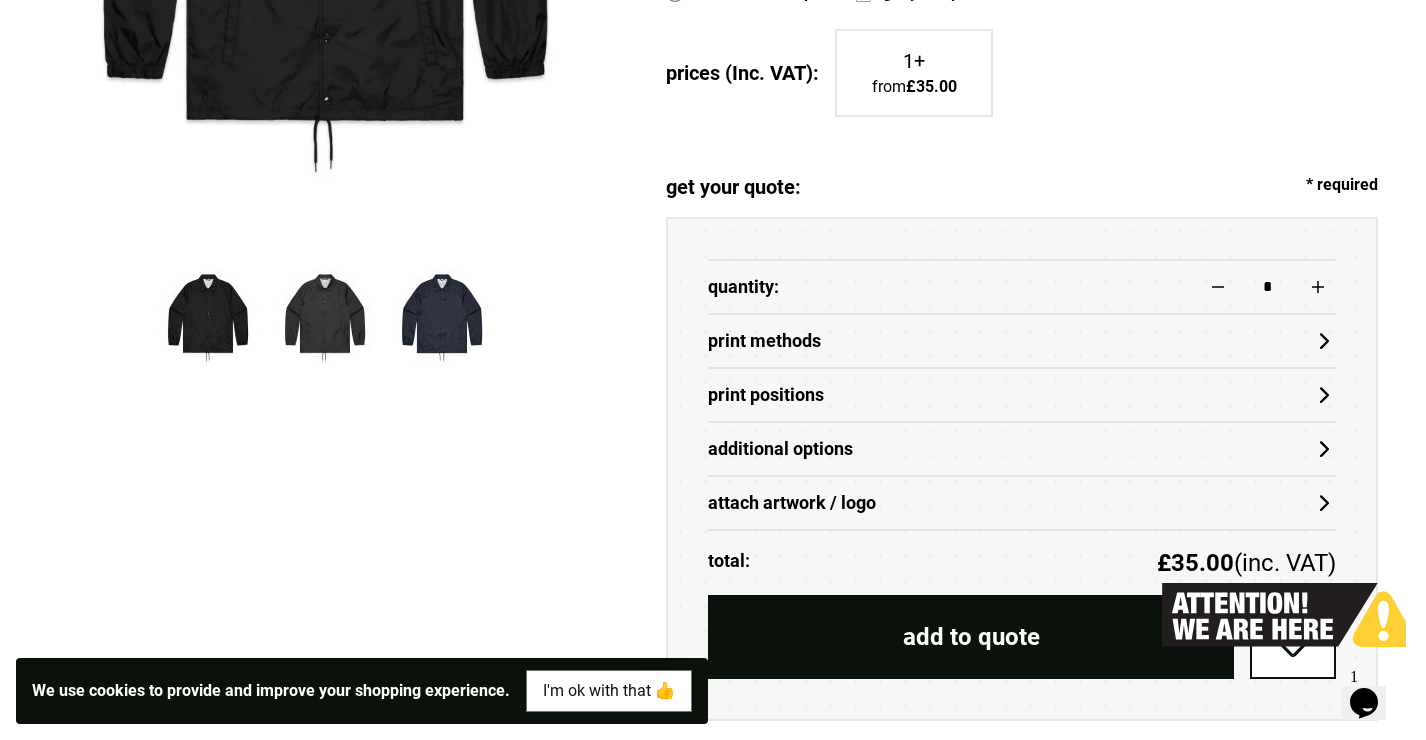 click on "Print Positions" at bounding box center (1022, 395) 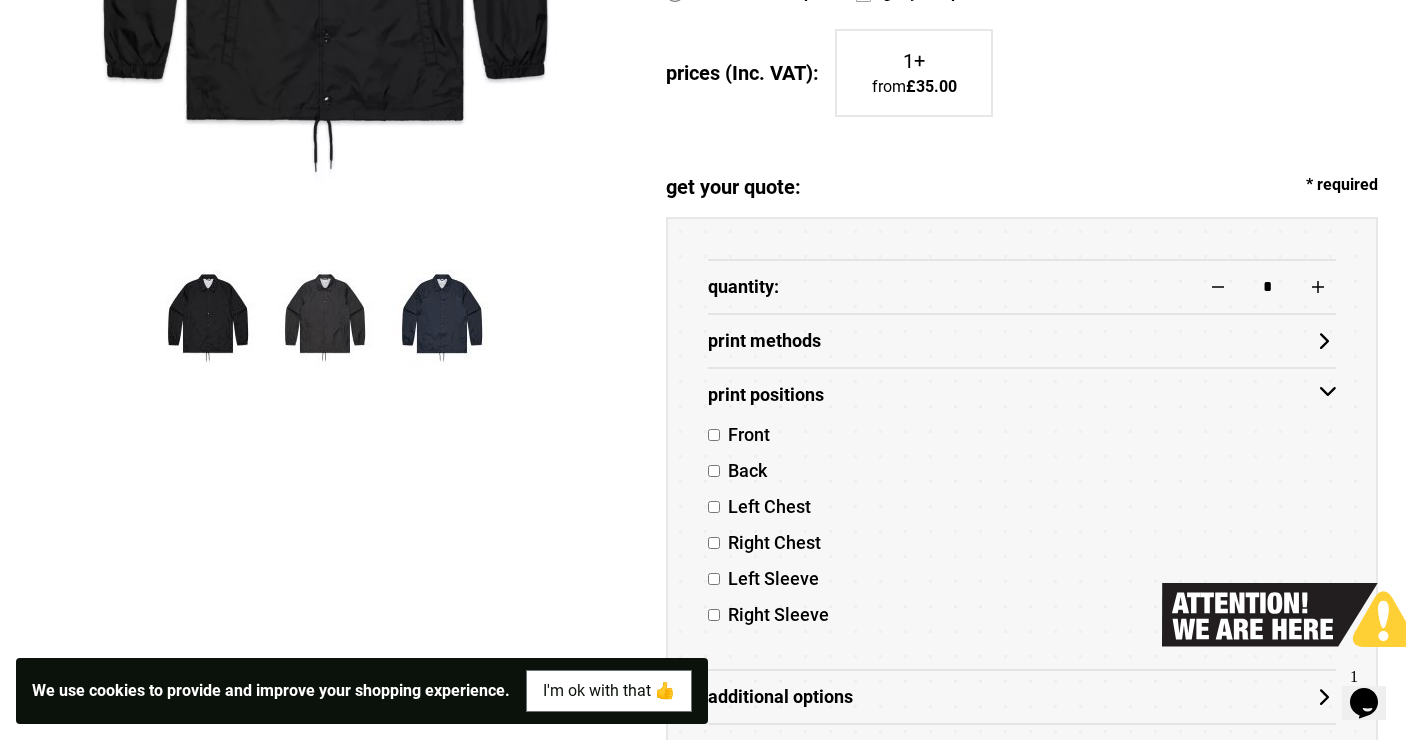 click on "Back" at bounding box center (1022, 475) 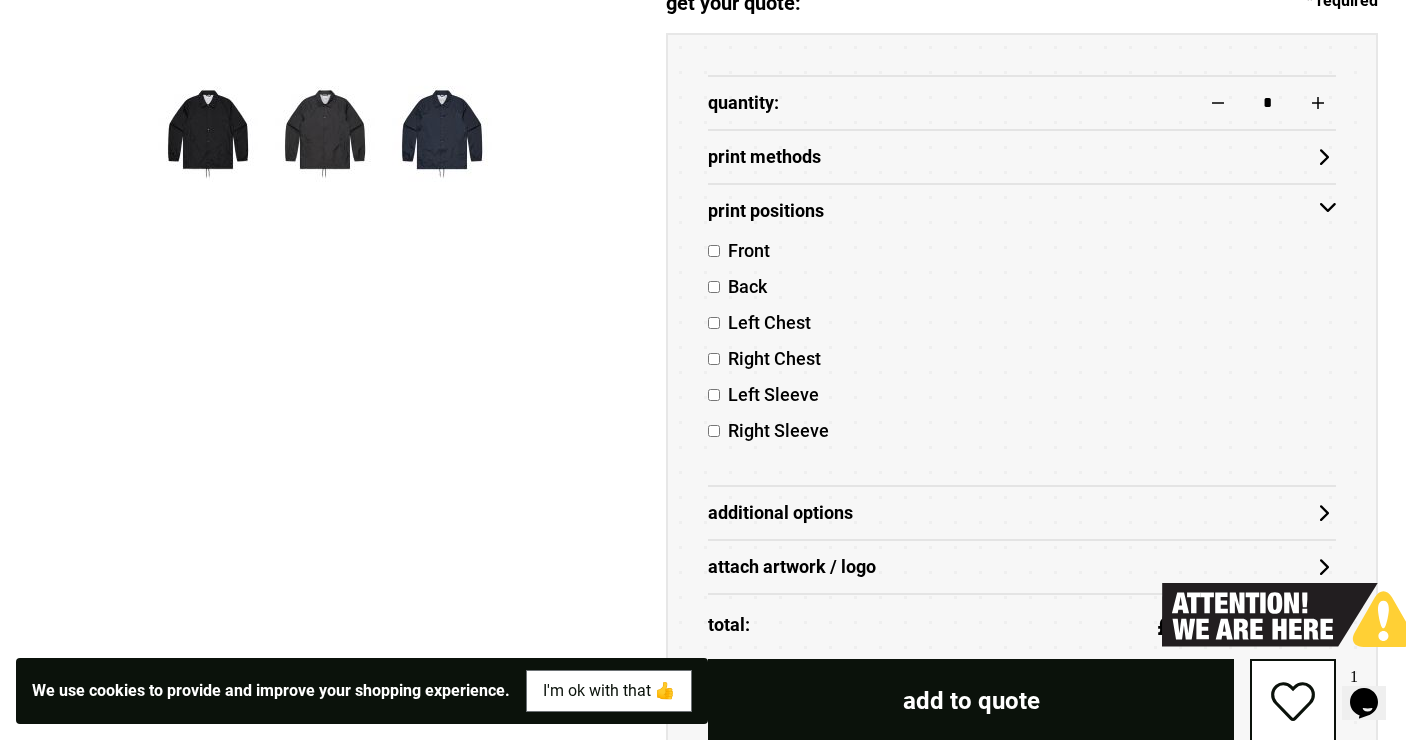 scroll, scrollTop: 927, scrollLeft: 0, axis: vertical 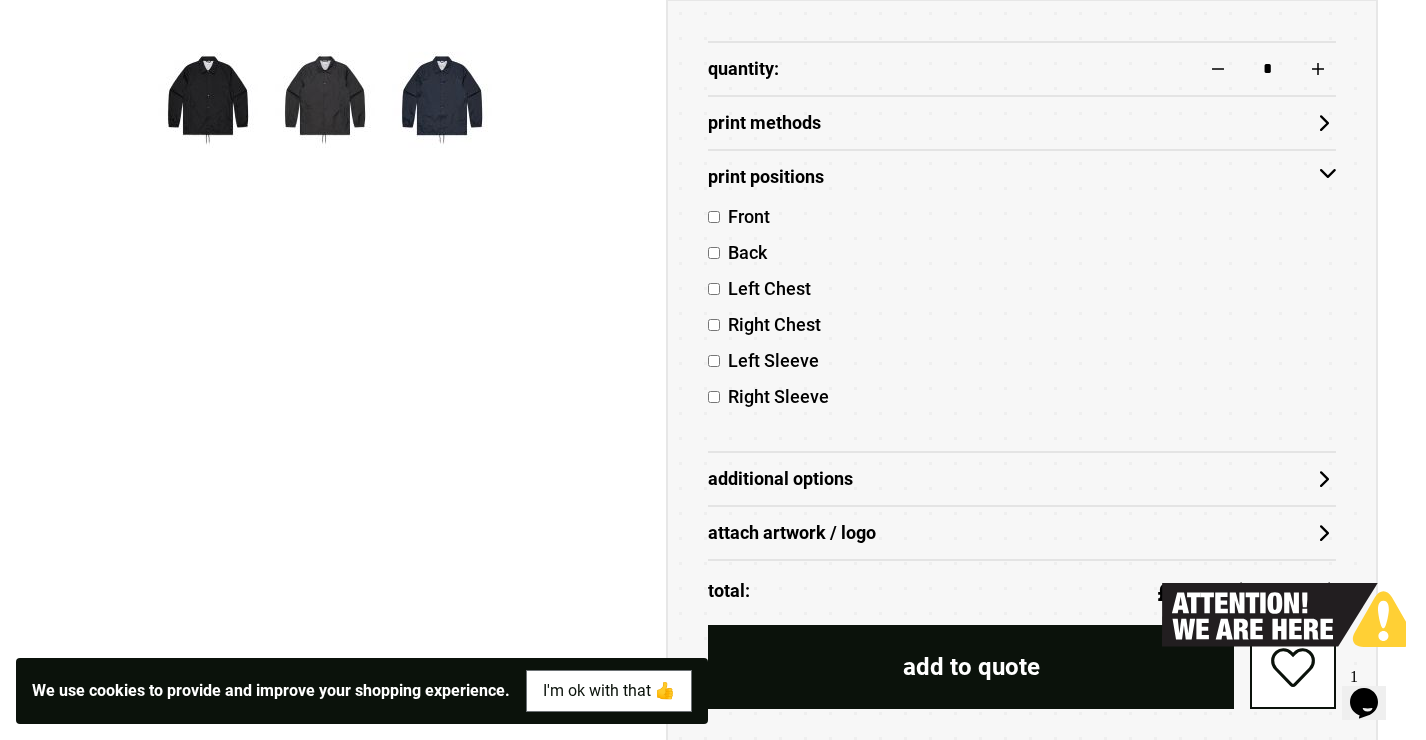 click on "attach artwork / logo" at bounding box center (1022, 533) 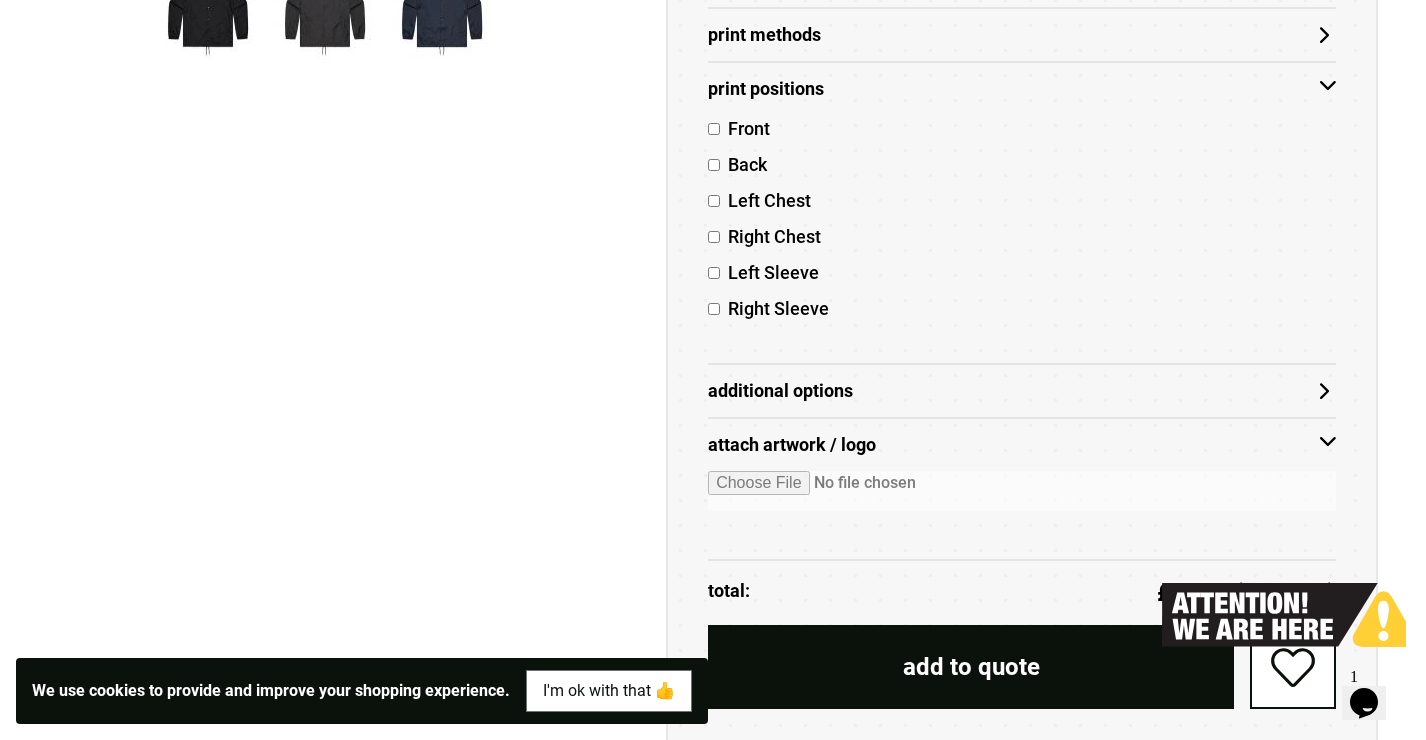 scroll, scrollTop: 1016, scrollLeft: 0, axis: vertical 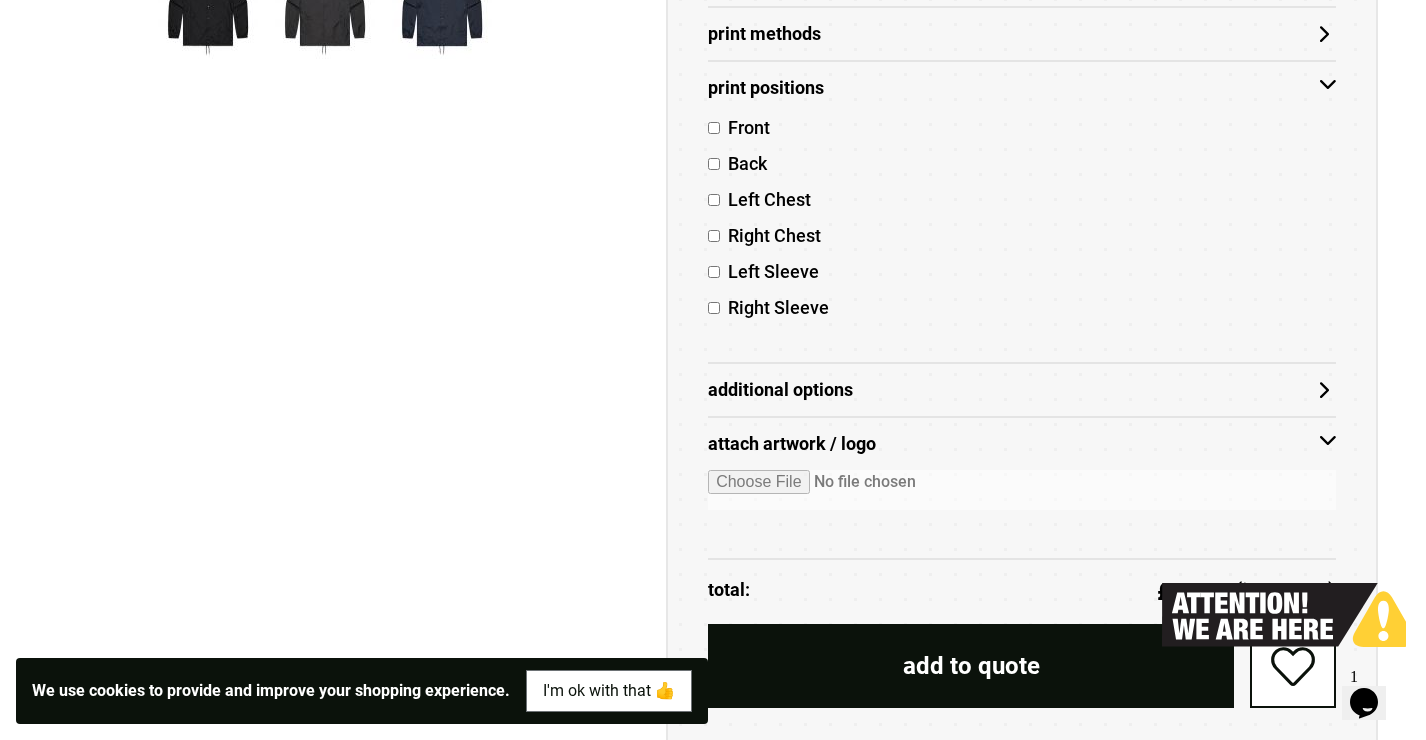 click at bounding box center [1022, 490] 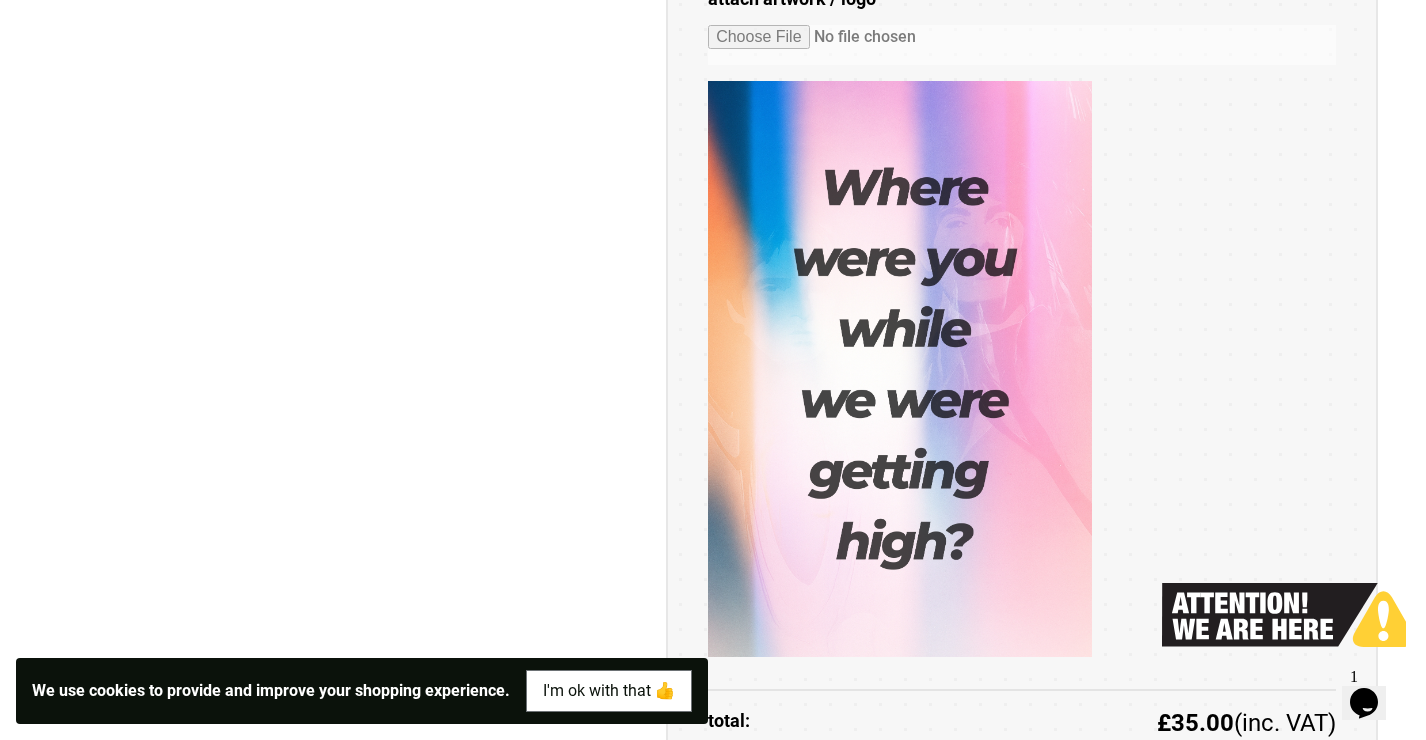 scroll, scrollTop: 1861, scrollLeft: 0, axis: vertical 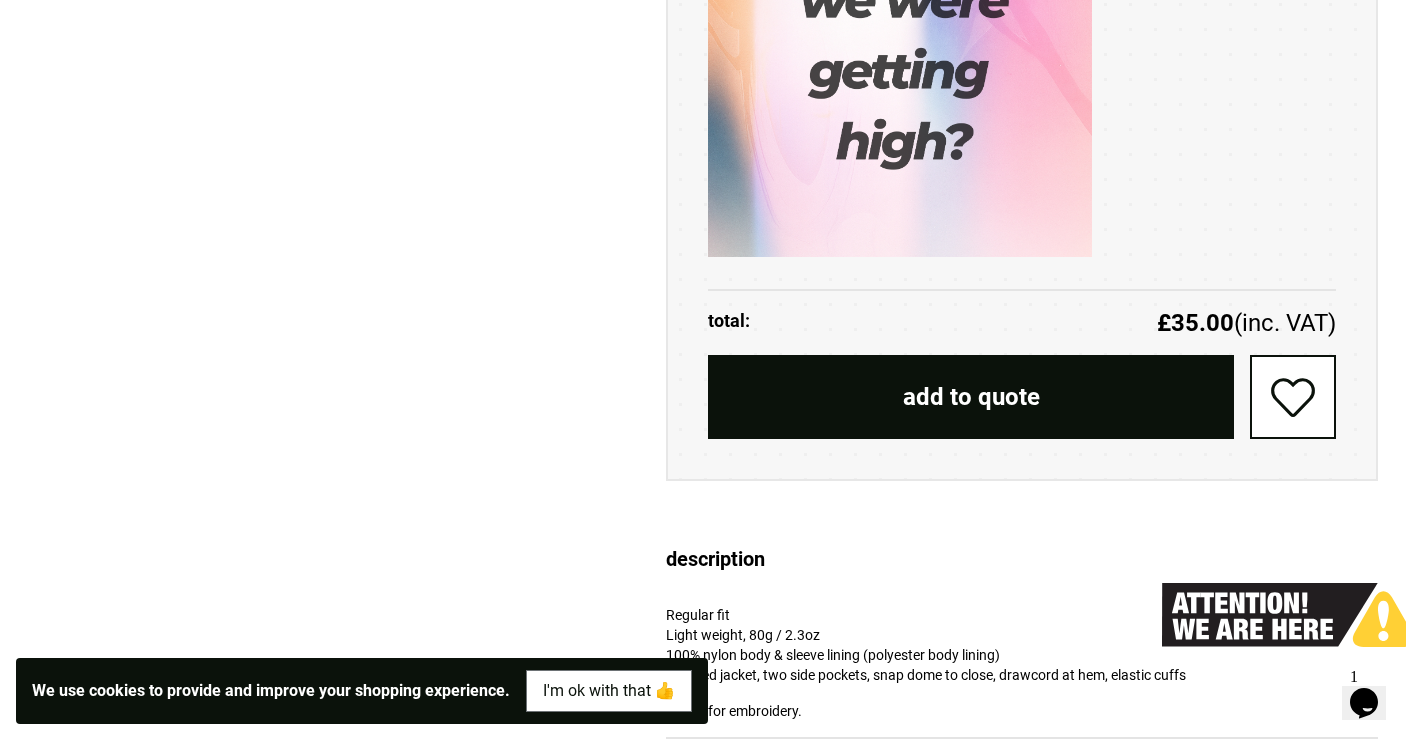 click on "add to quote" at bounding box center (971, 397) 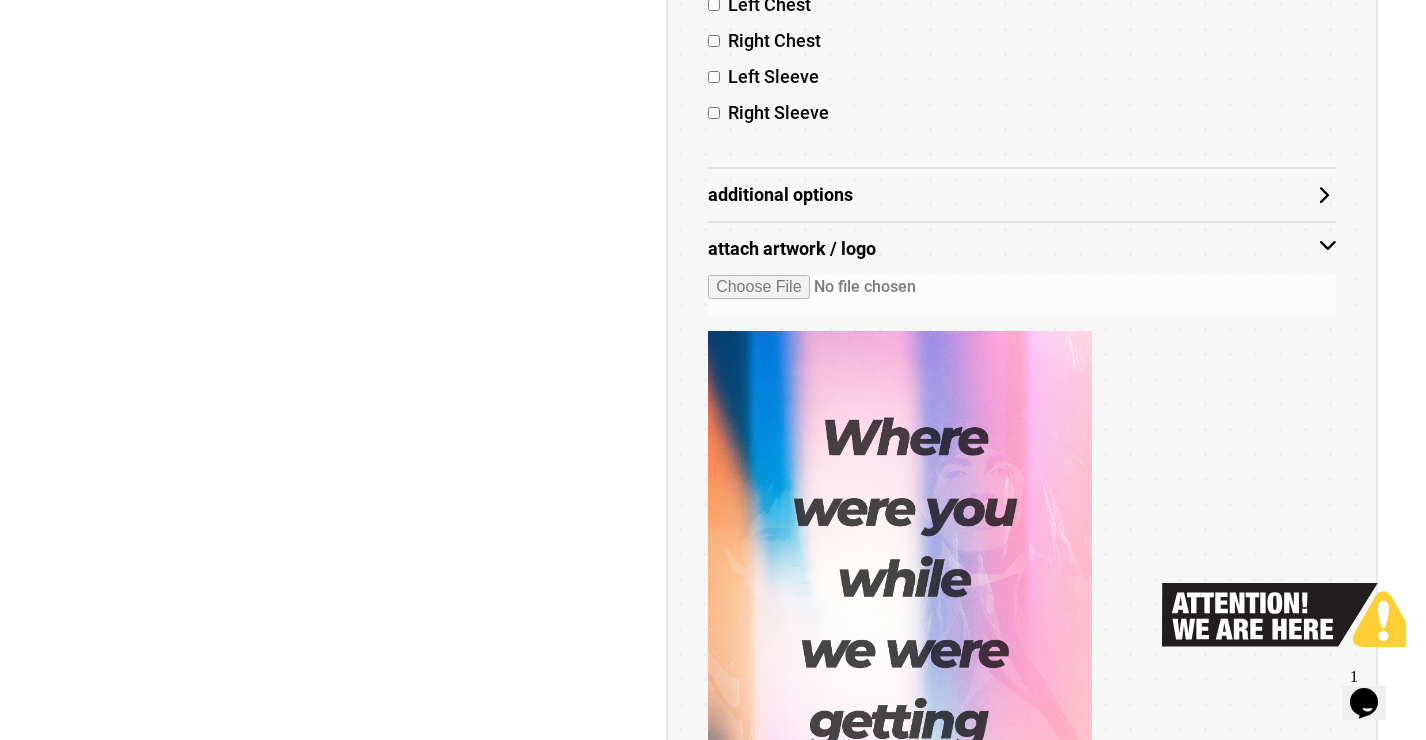 scroll, scrollTop: 1673, scrollLeft: 0, axis: vertical 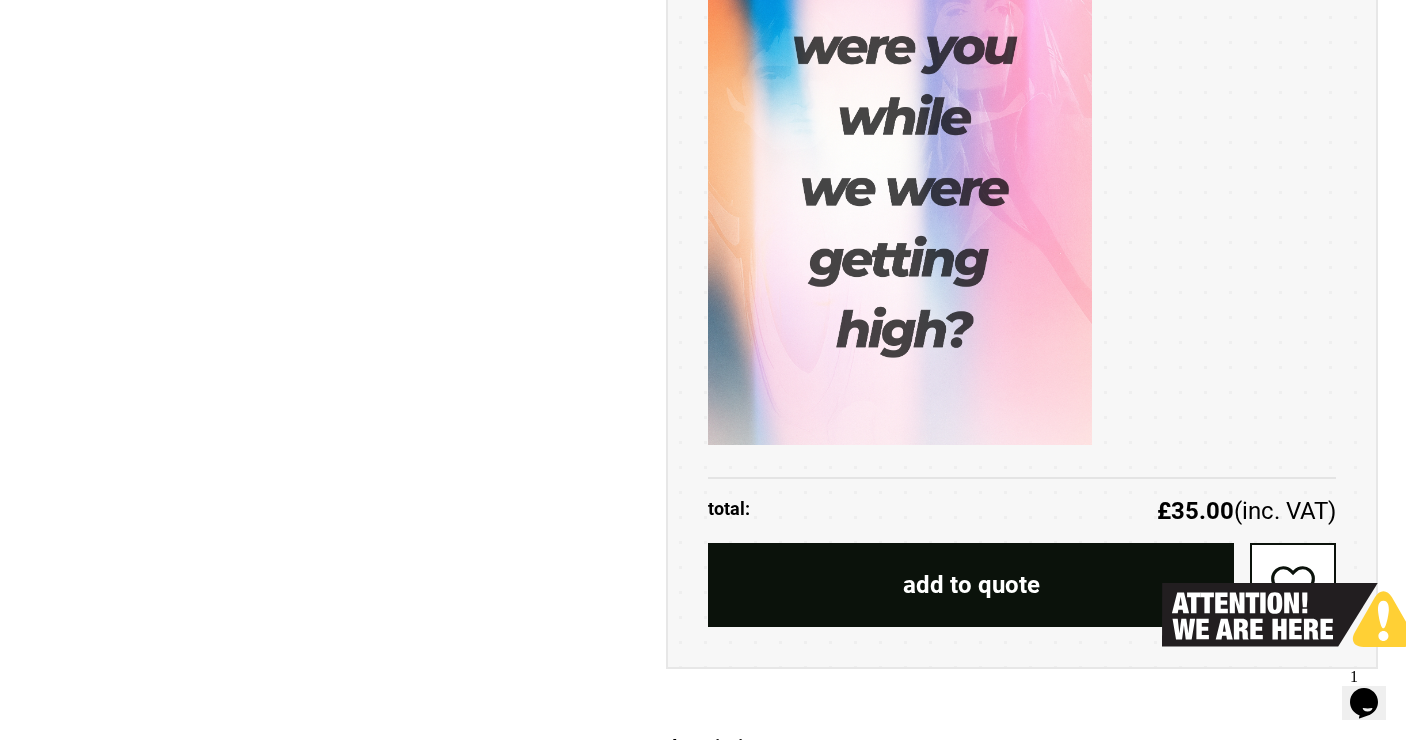 click on "add to quote" at bounding box center [971, 585] 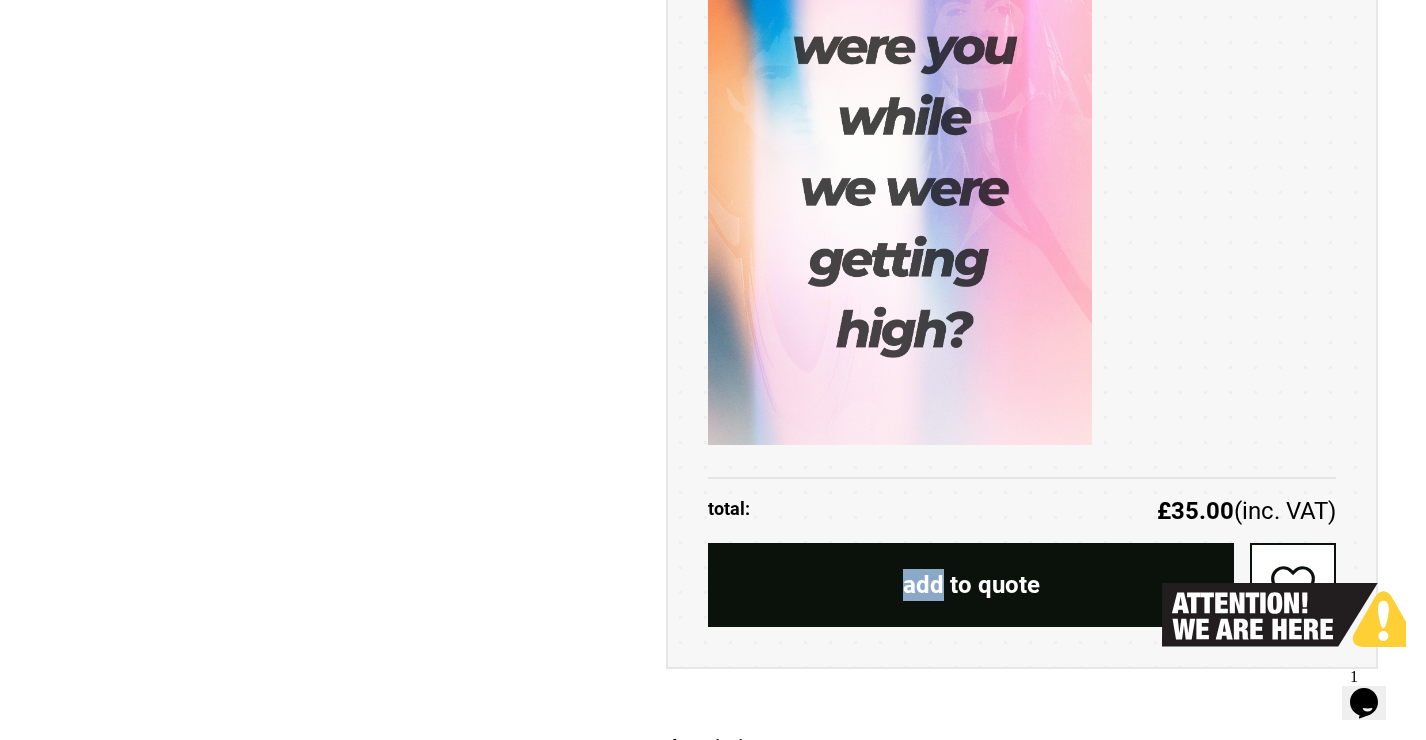 click on "add to quote" at bounding box center [971, 585] 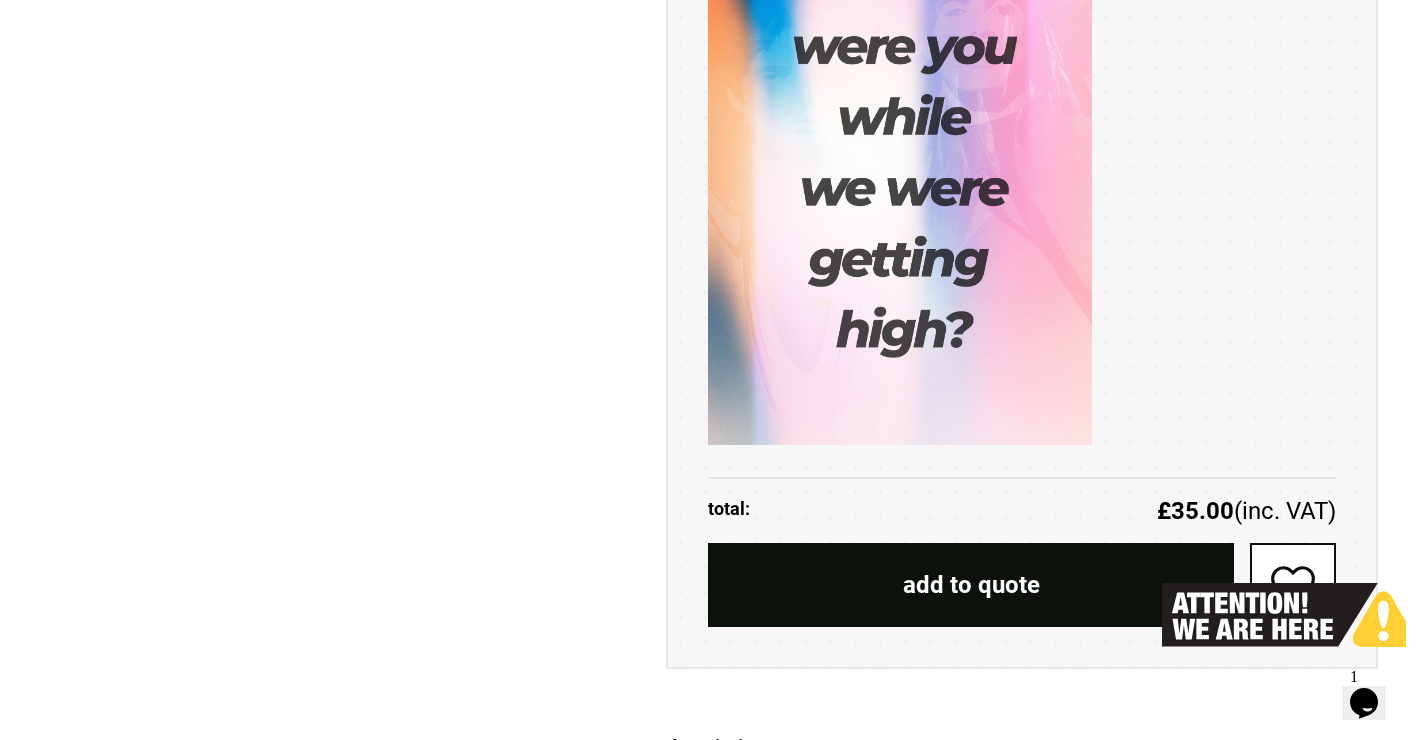 click on "add to quote" at bounding box center [971, 585] 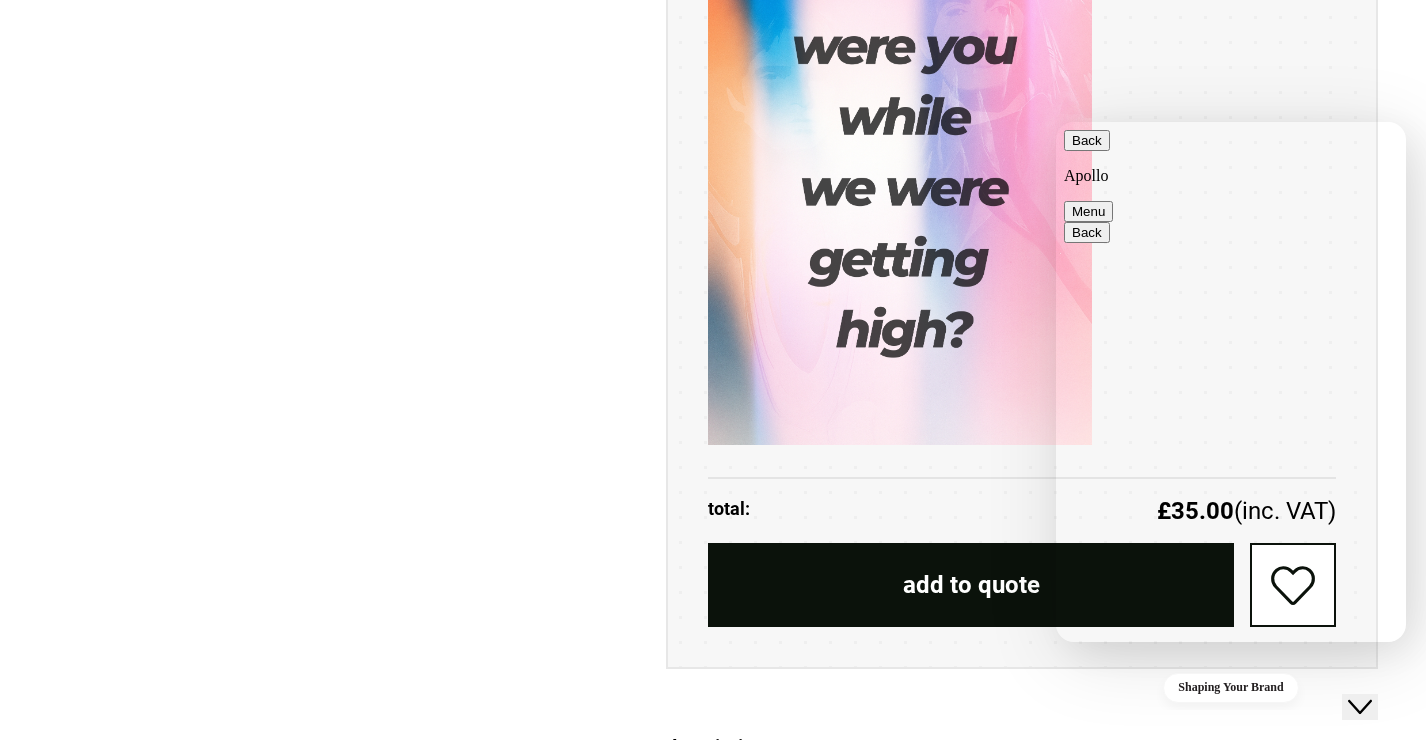 click on "Back" at bounding box center [1087, 140] 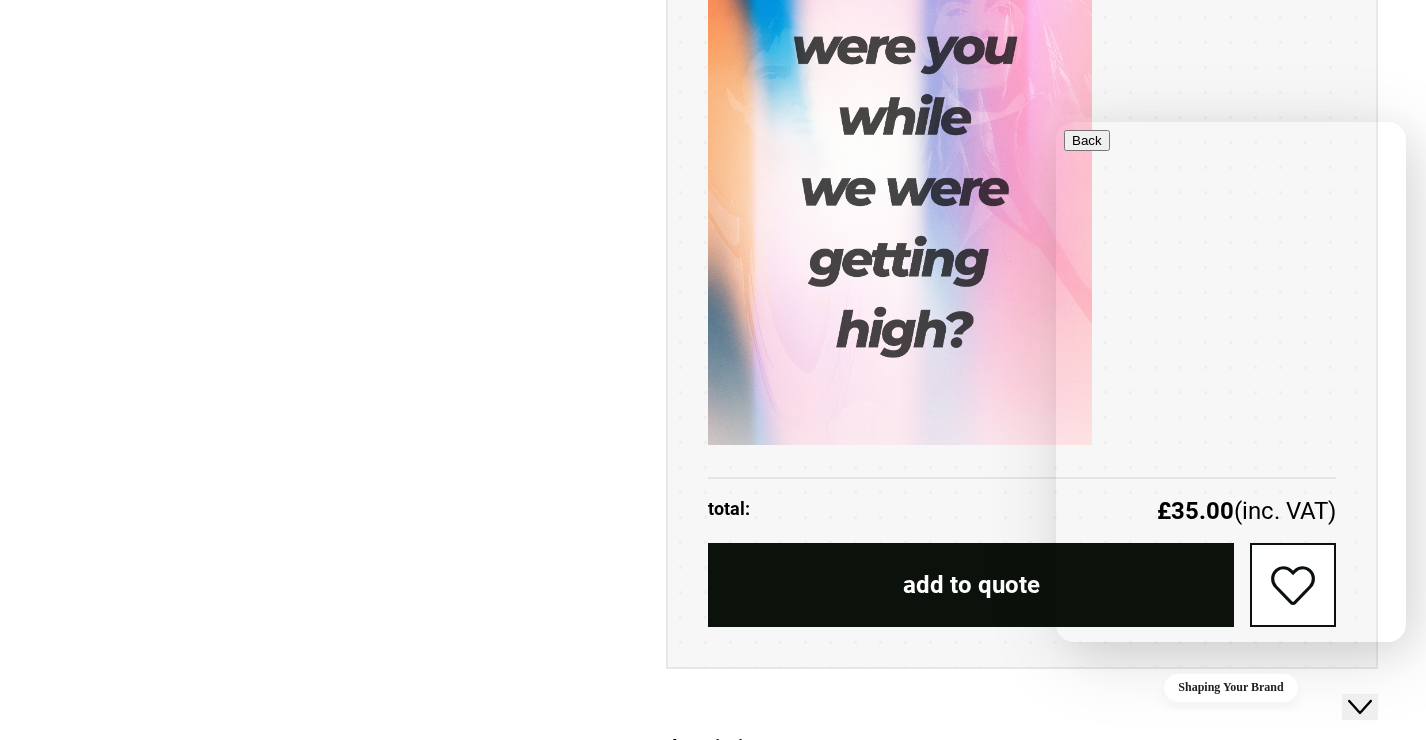 click on "description Regular fit Light weight, 80g / 2.3oz 100% nylon body & sleeve lining (polyester body lining) Collared jacket, two side pockets, snap dome to close, drawcord at hem, elastic cuffs Suited for embroidery." at bounding box center [1022, 798] 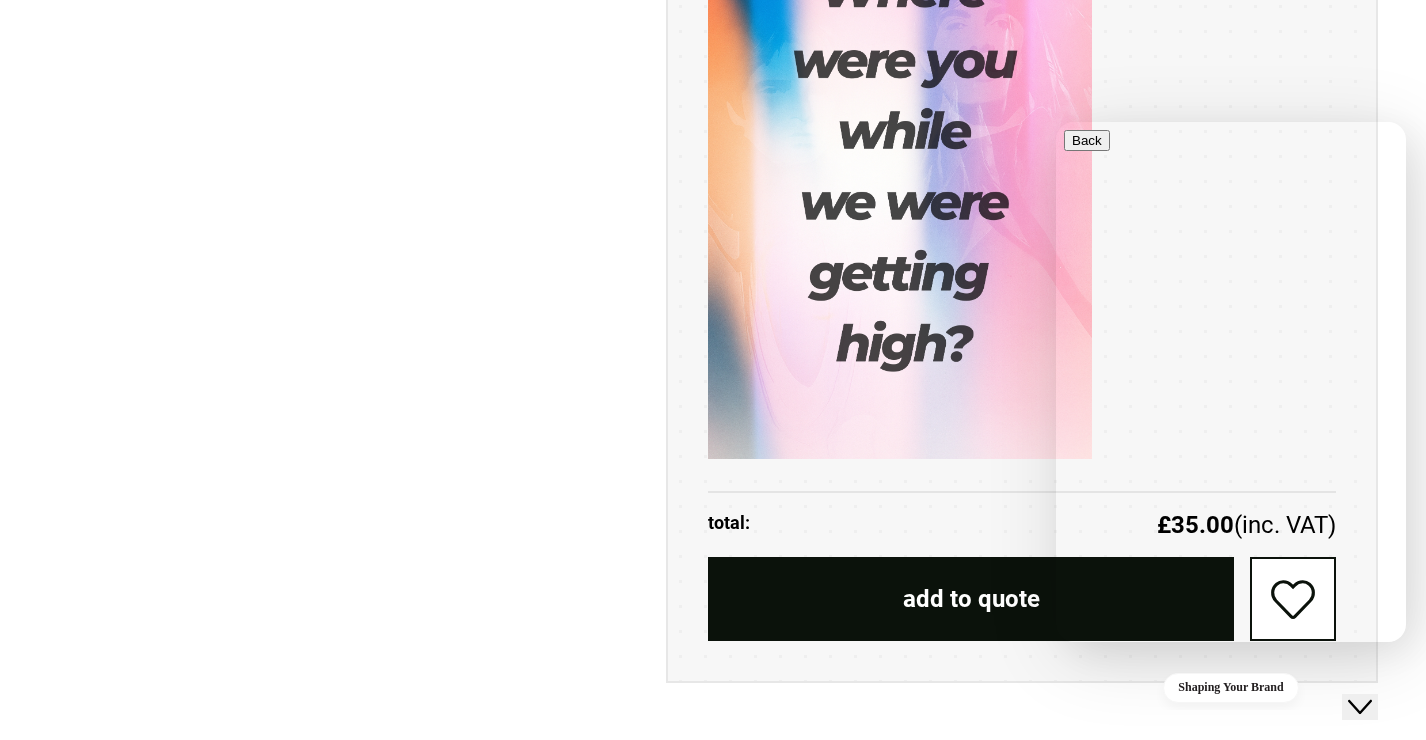 scroll, scrollTop: 1652, scrollLeft: 0, axis: vertical 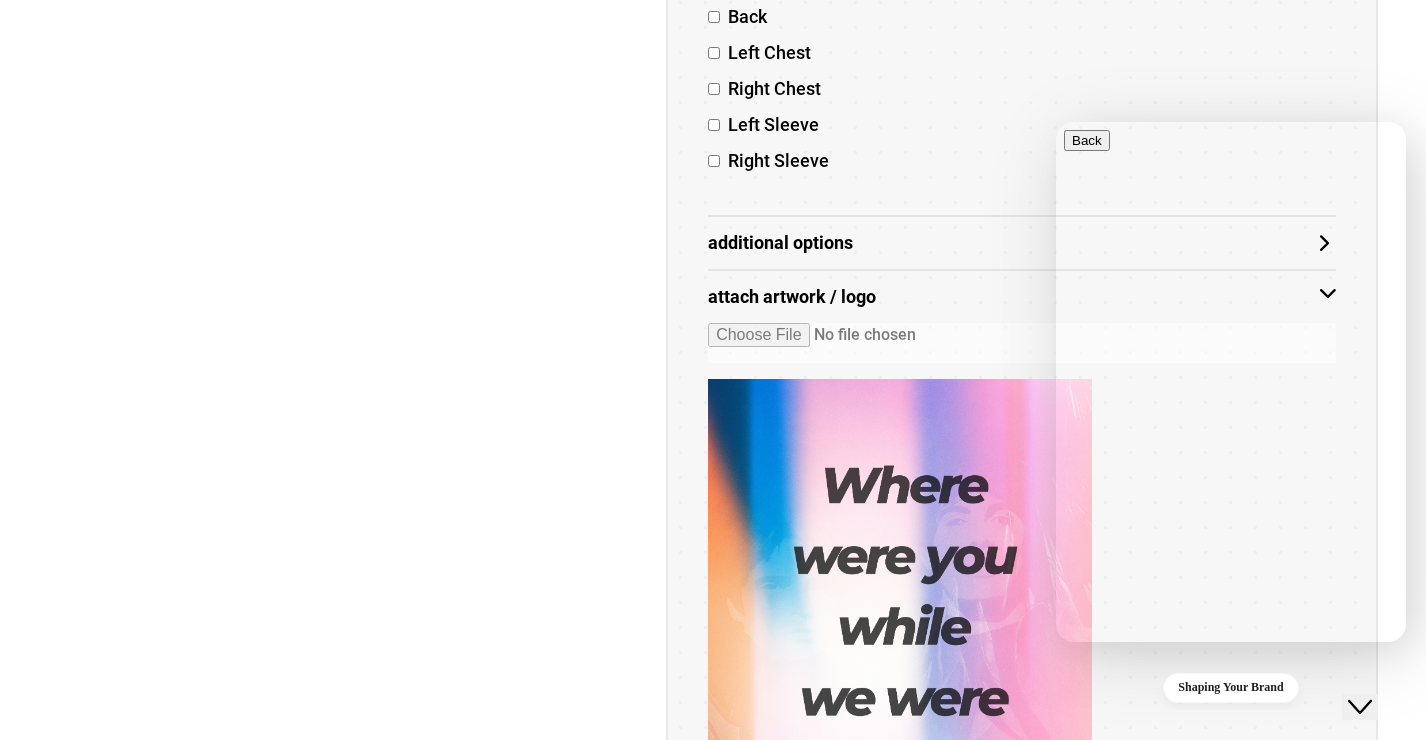 click on "Right Chest" at bounding box center (1022, 93) 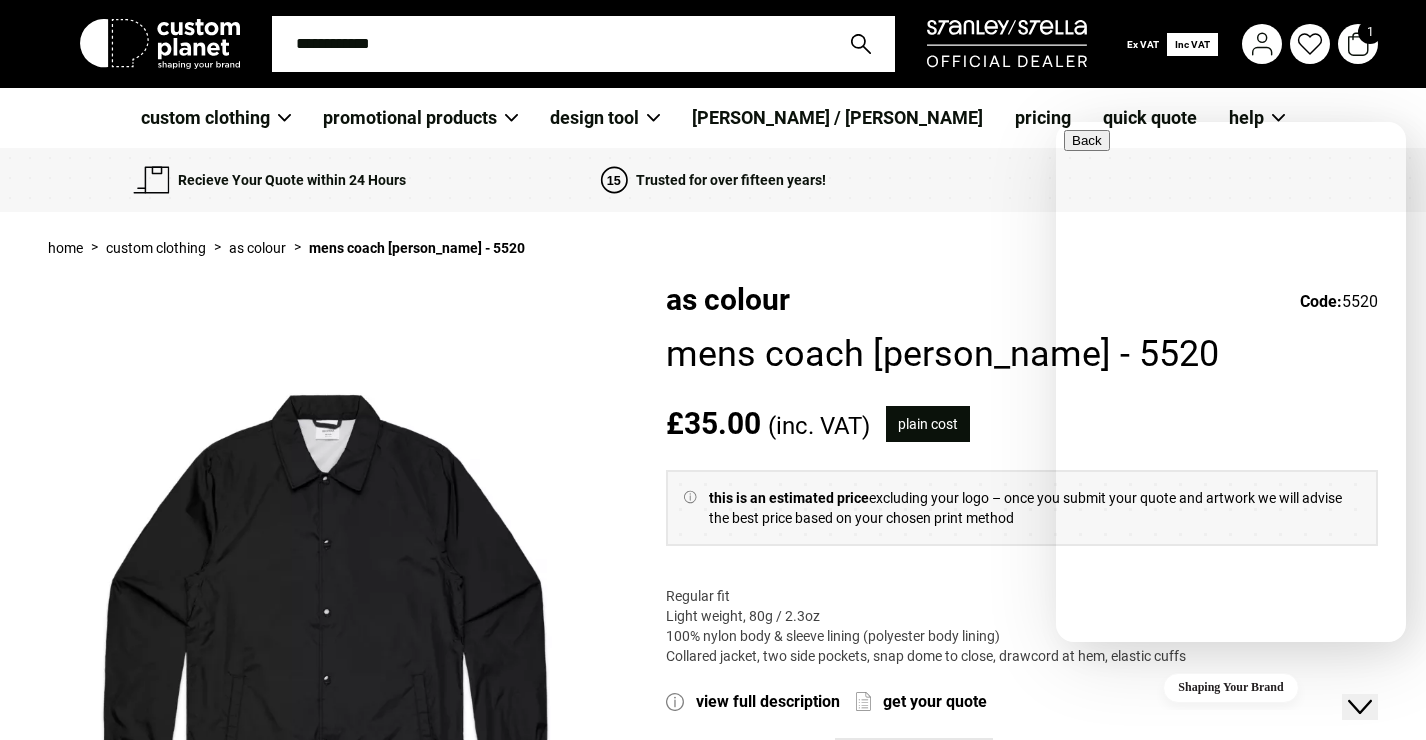 scroll, scrollTop: 0, scrollLeft: 0, axis: both 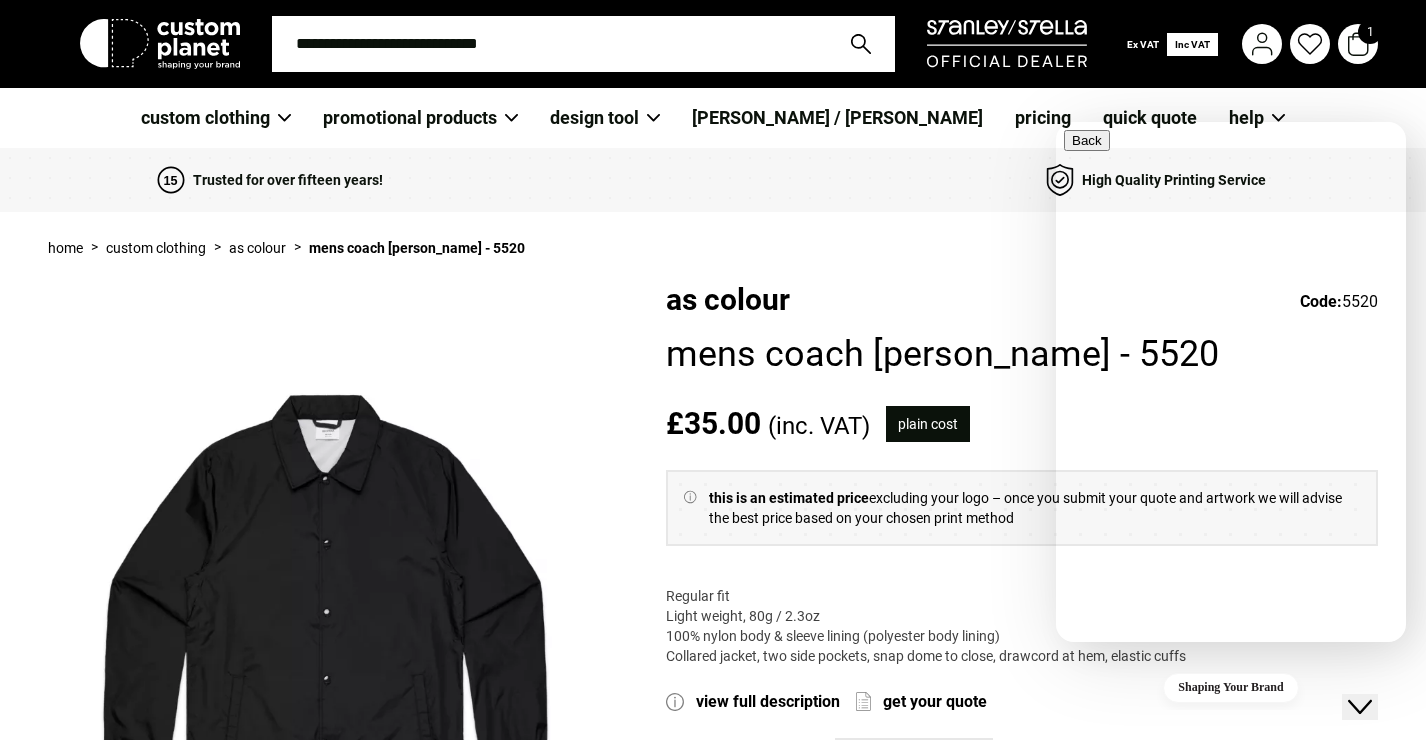 click at bounding box center [1231, 1188] 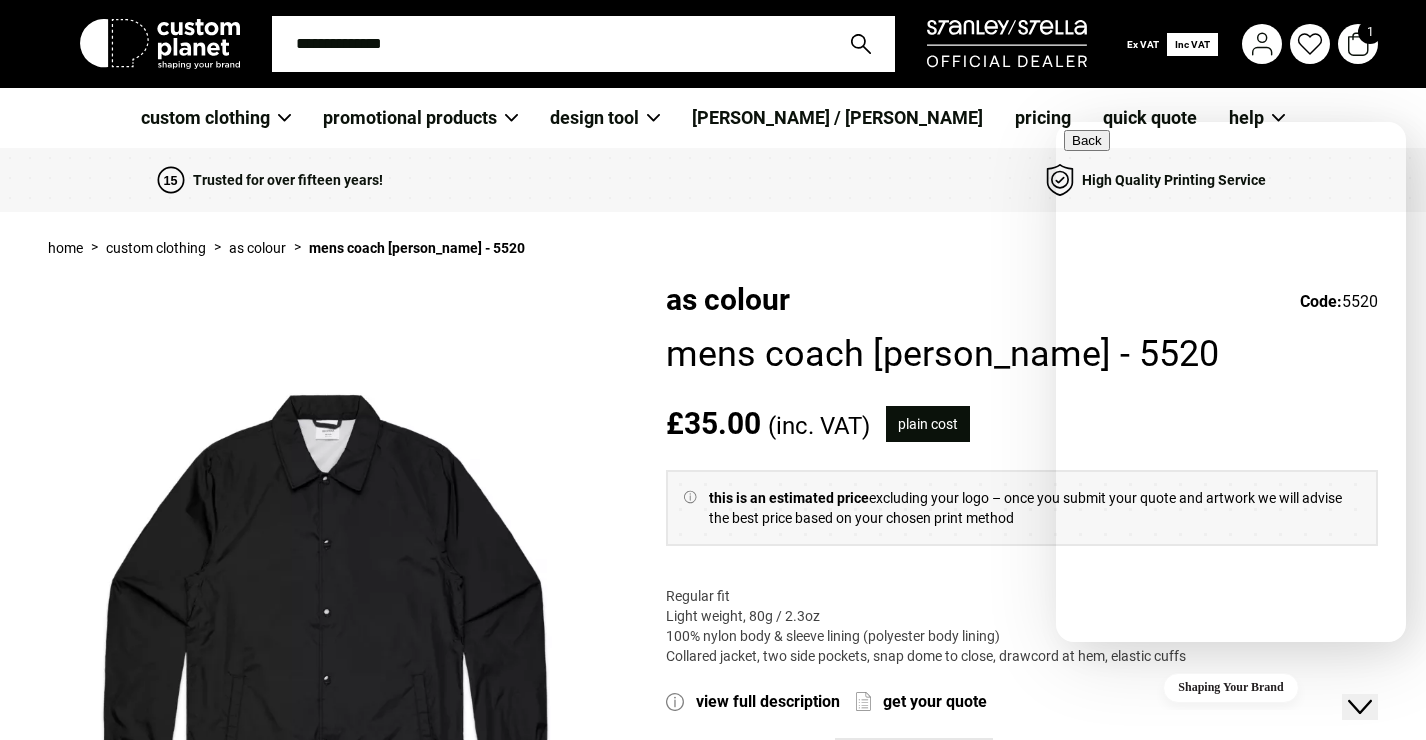 click at bounding box center (1231, 1191) 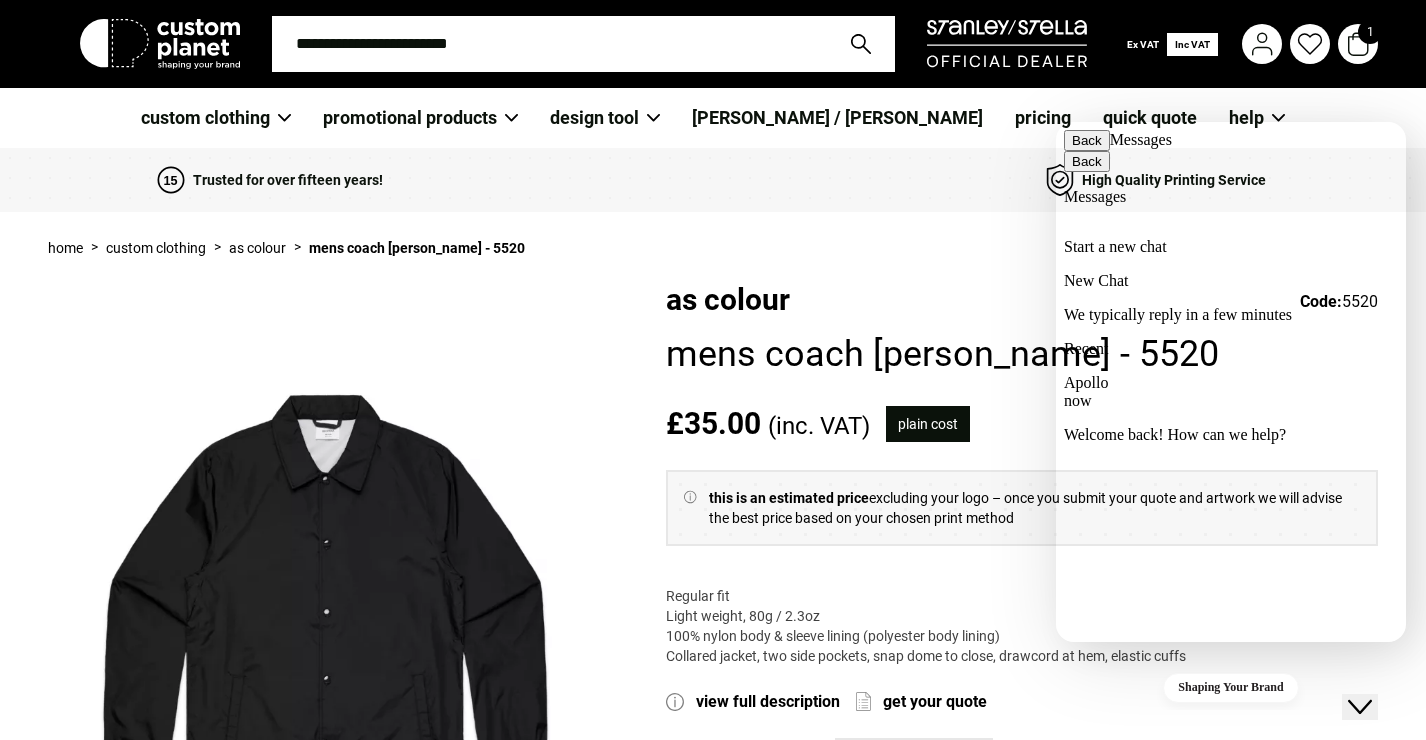 drag, startPoint x: 1276, startPoint y: 144, endPoint x: 761, endPoint y: 154, distance: 515.0971 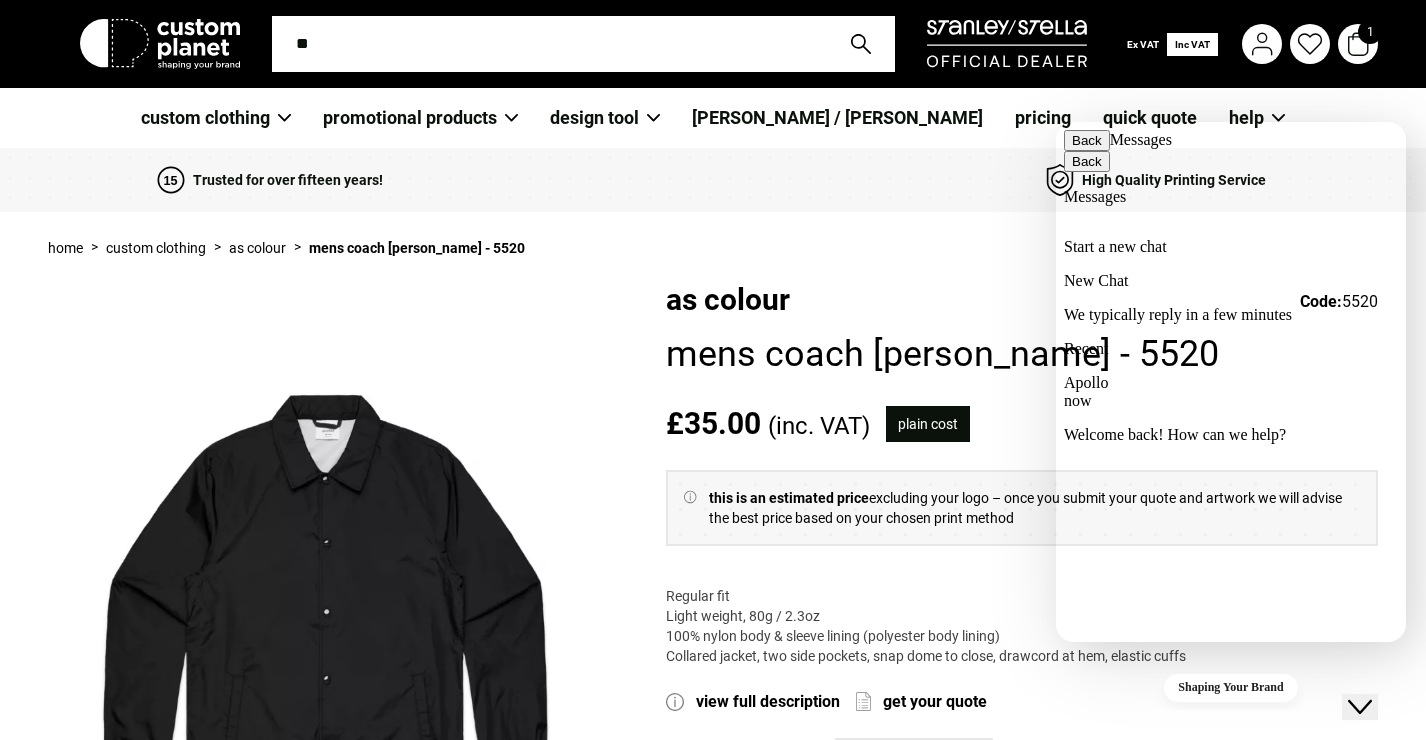 click on "Close Chat This icon closes the chat window." at bounding box center [1360, 707] 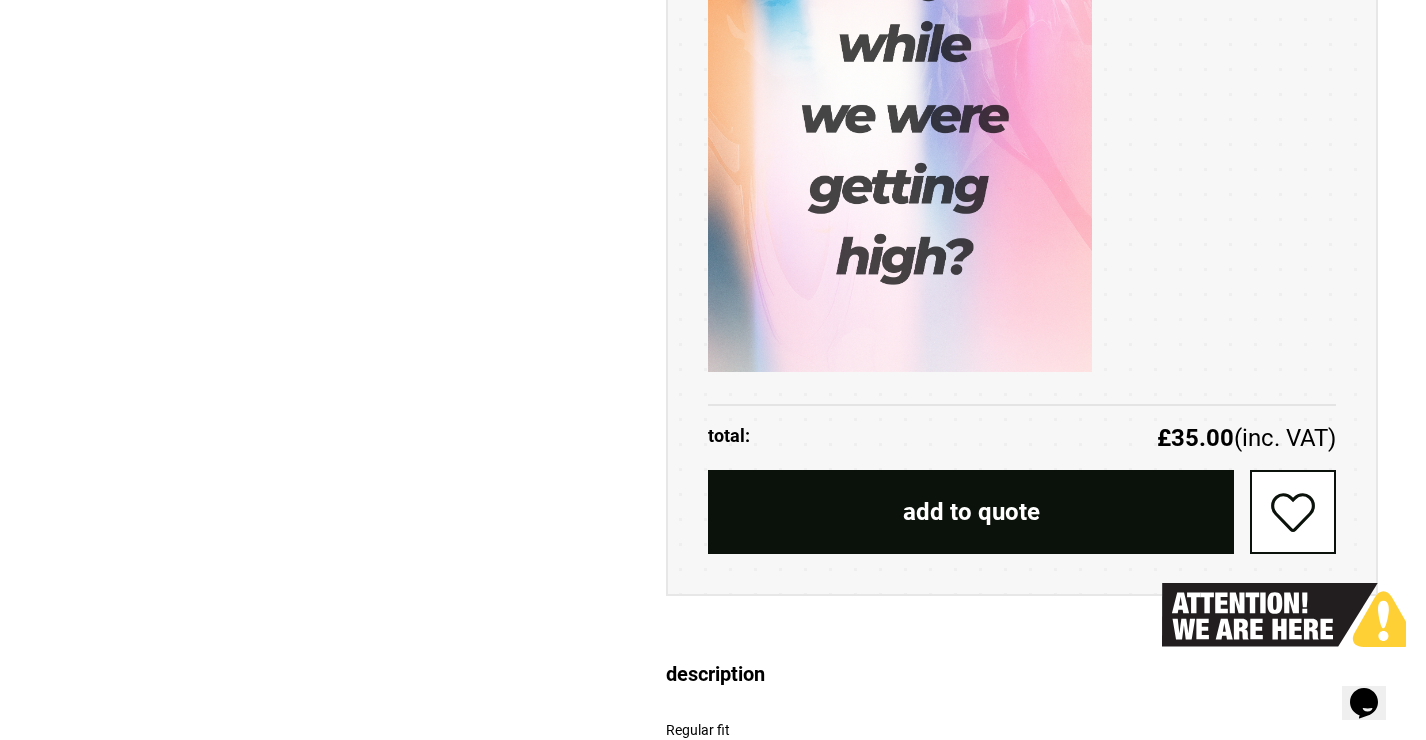 scroll, scrollTop: 1780, scrollLeft: 0, axis: vertical 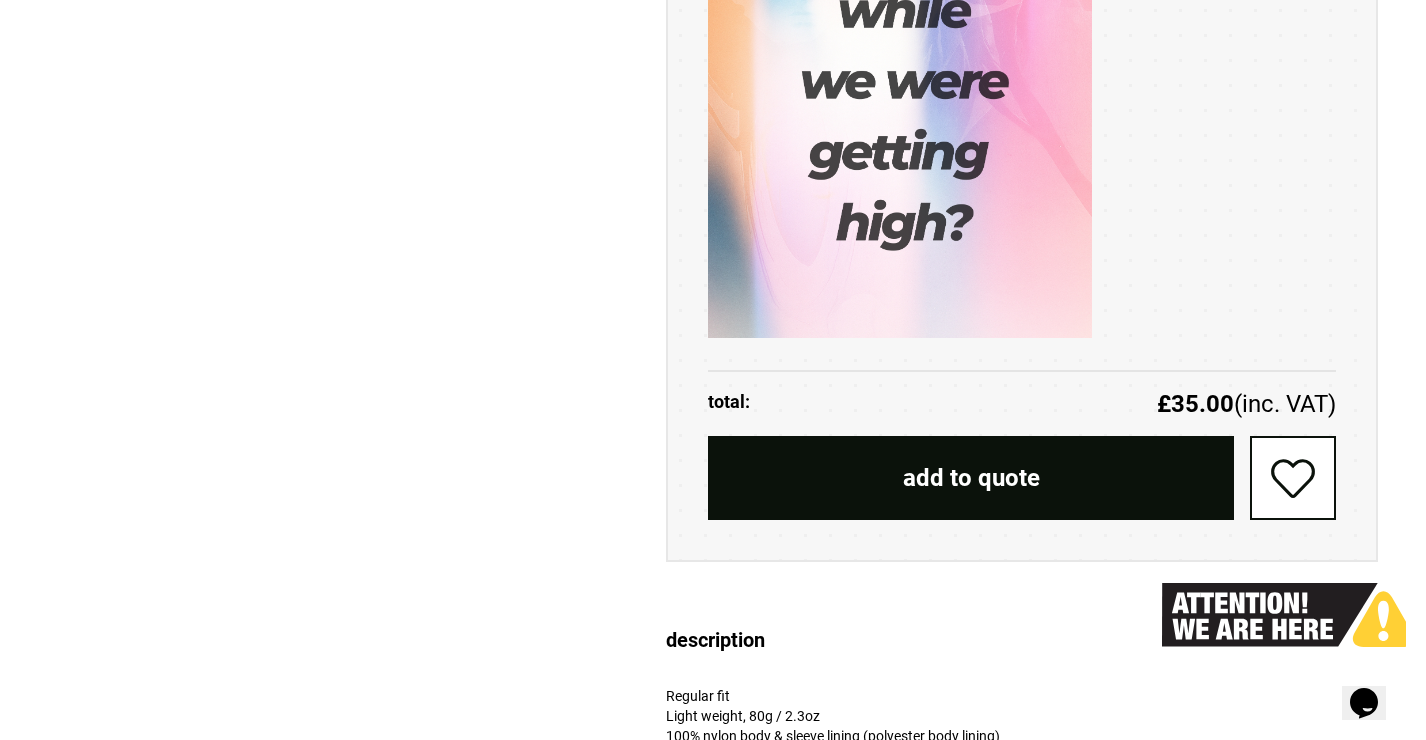 click on "add to quote" at bounding box center [971, 478] 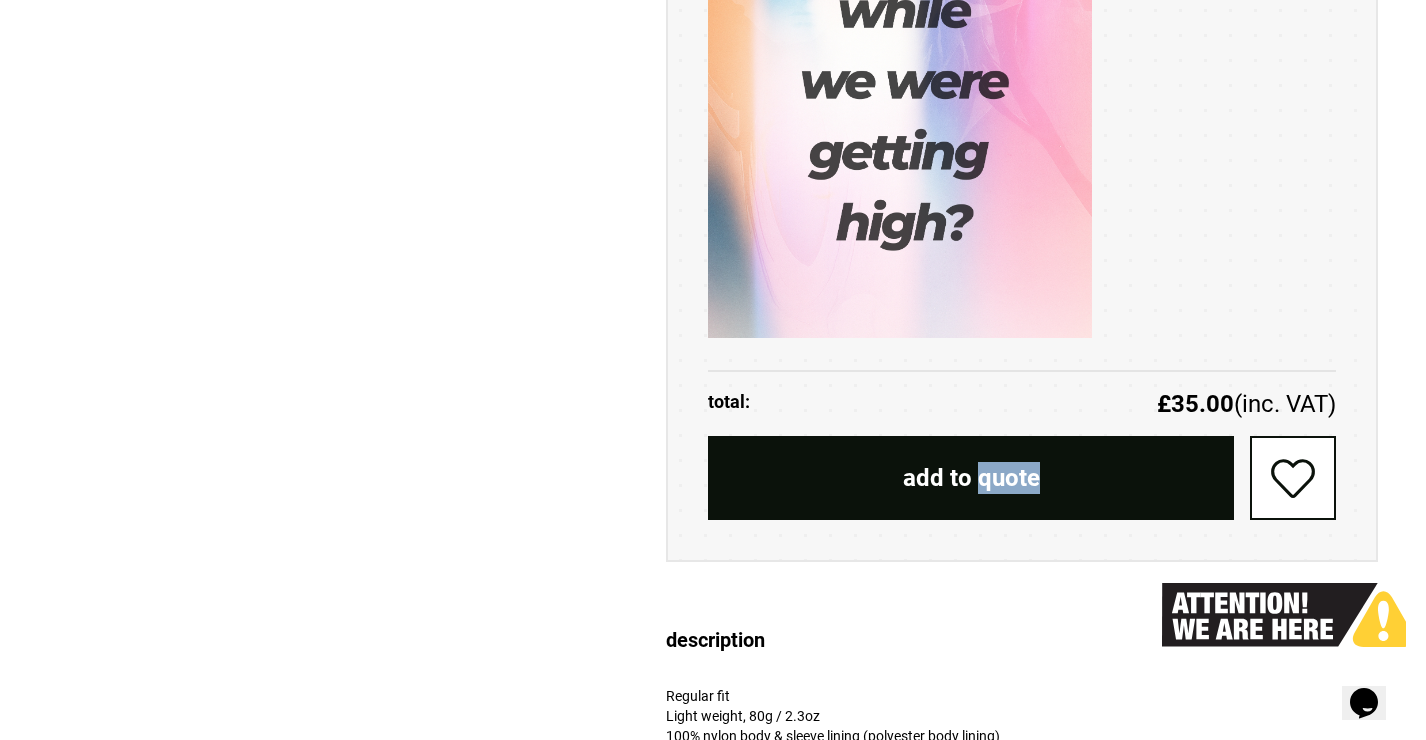 click on "add to quote" at bounding box center [971, 478] 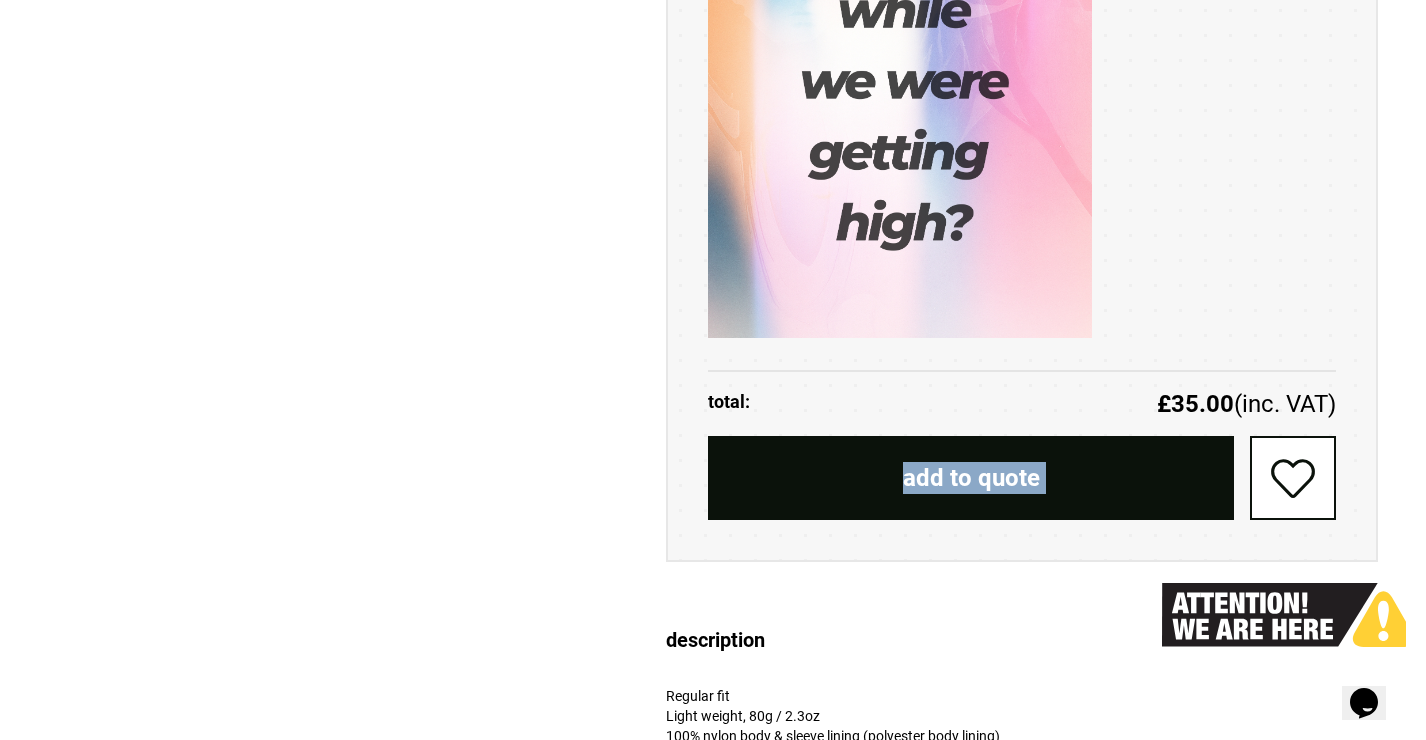 click on "add to quote" at bounding box center (971, 478) 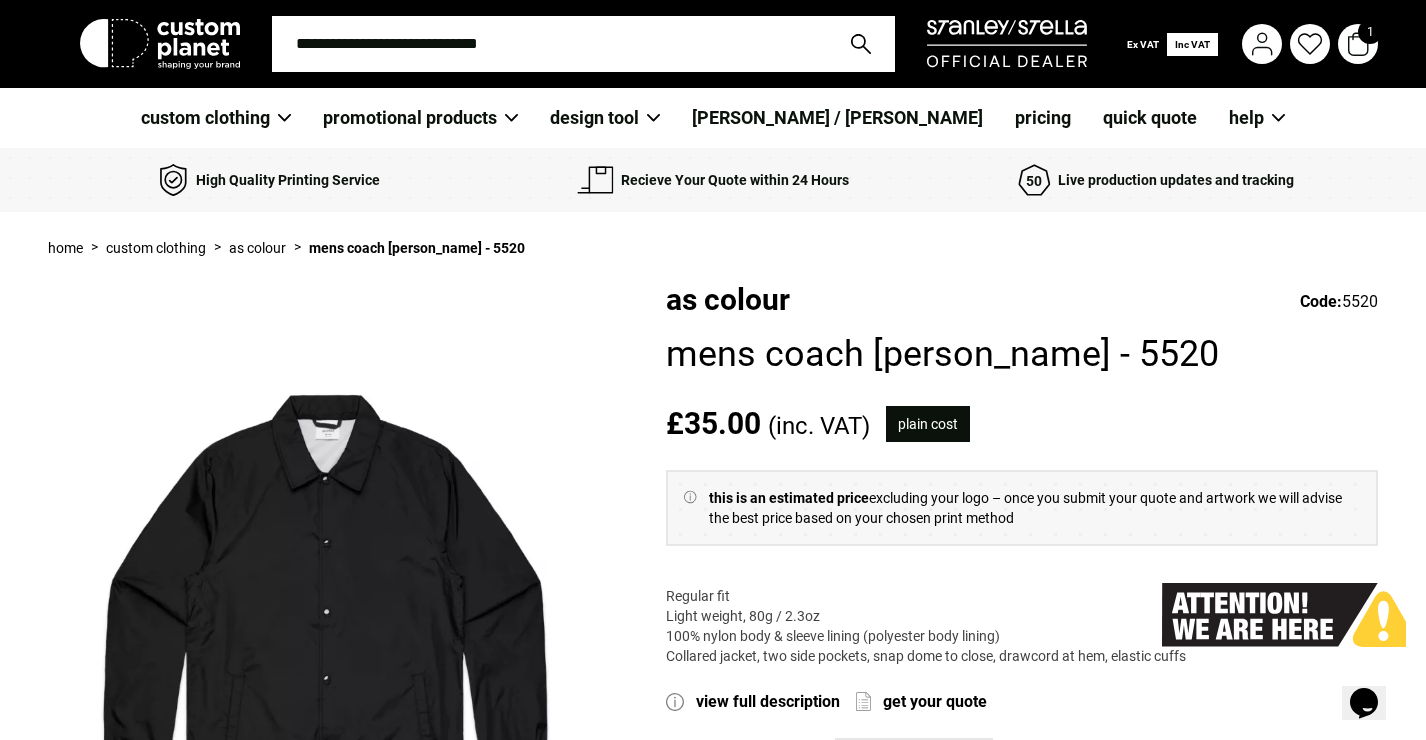 scroll, scrollTop: 0, scrollLeft: 0, axis: both 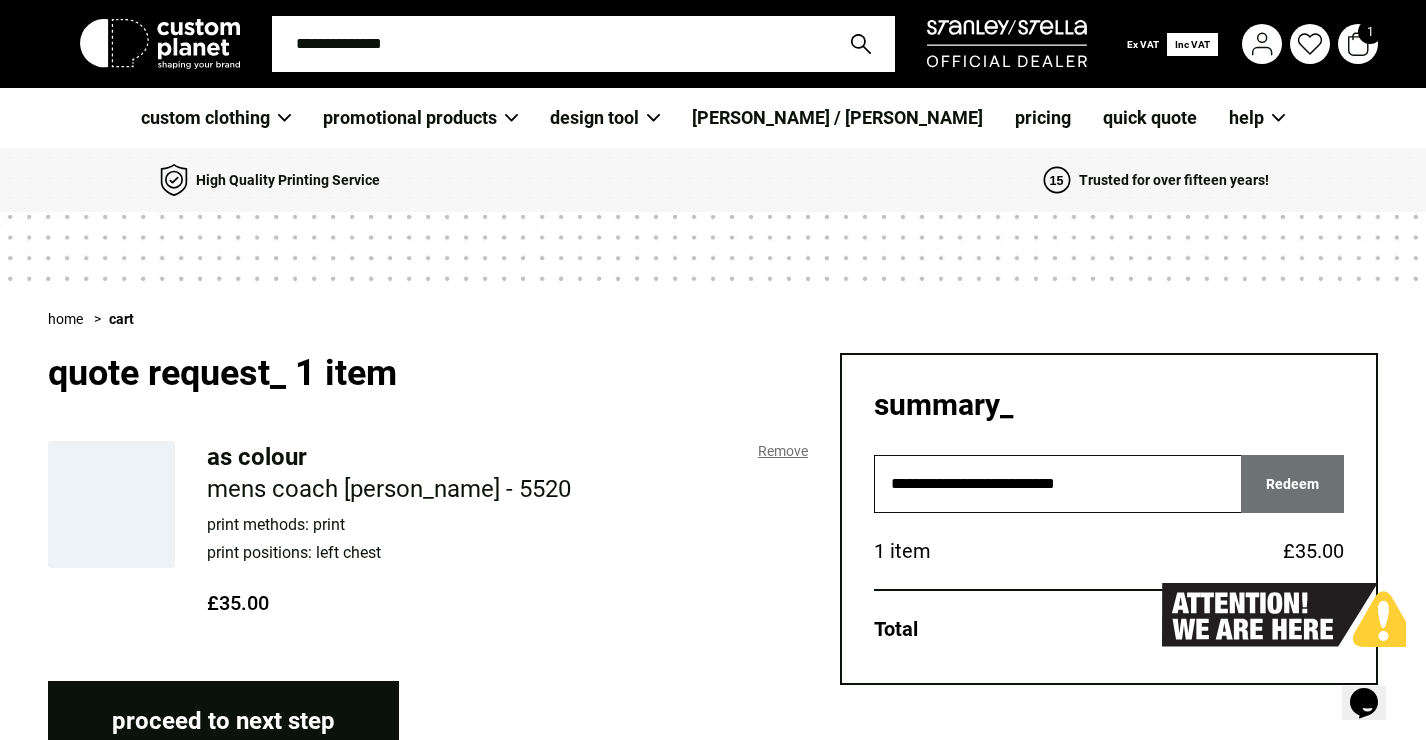 click at bounding box center (111, 504) 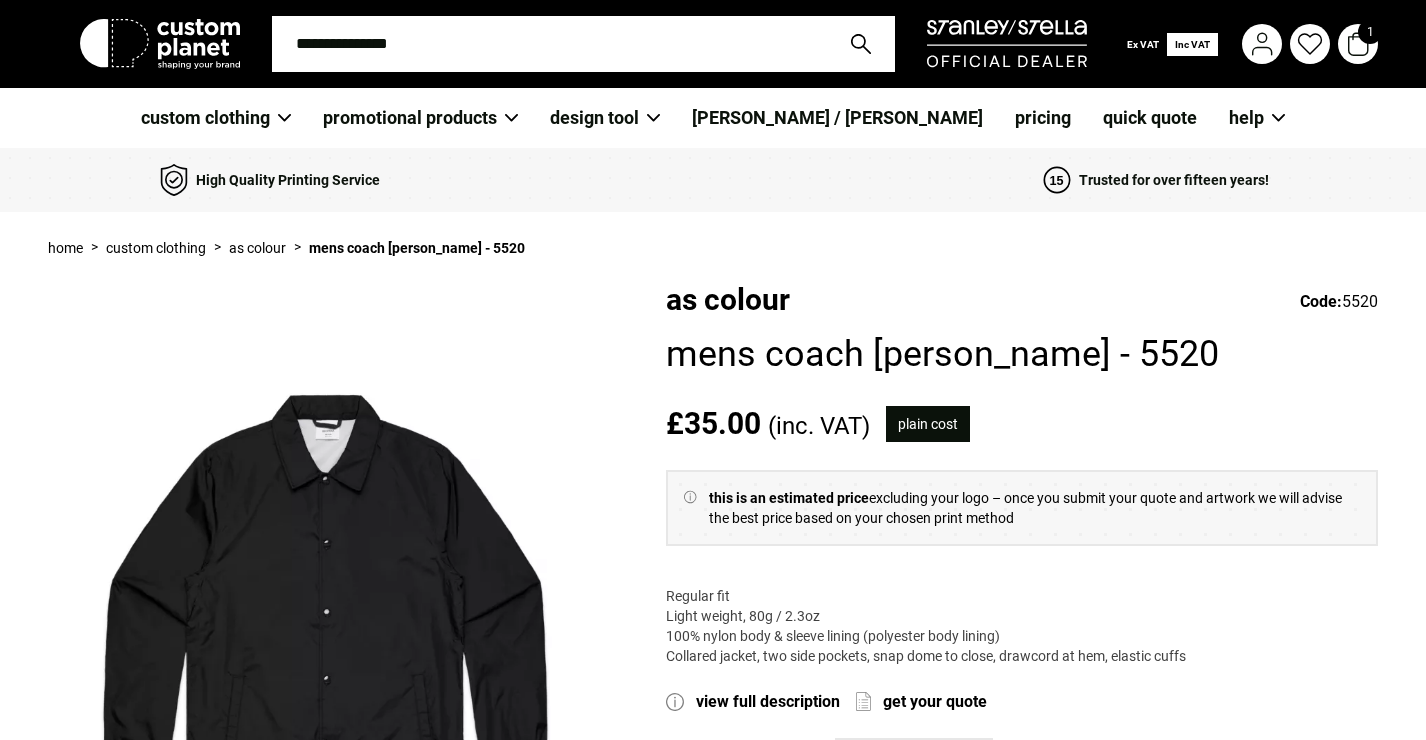 scroll, scrollTop: 0, scrollLeft: 0, axis: both 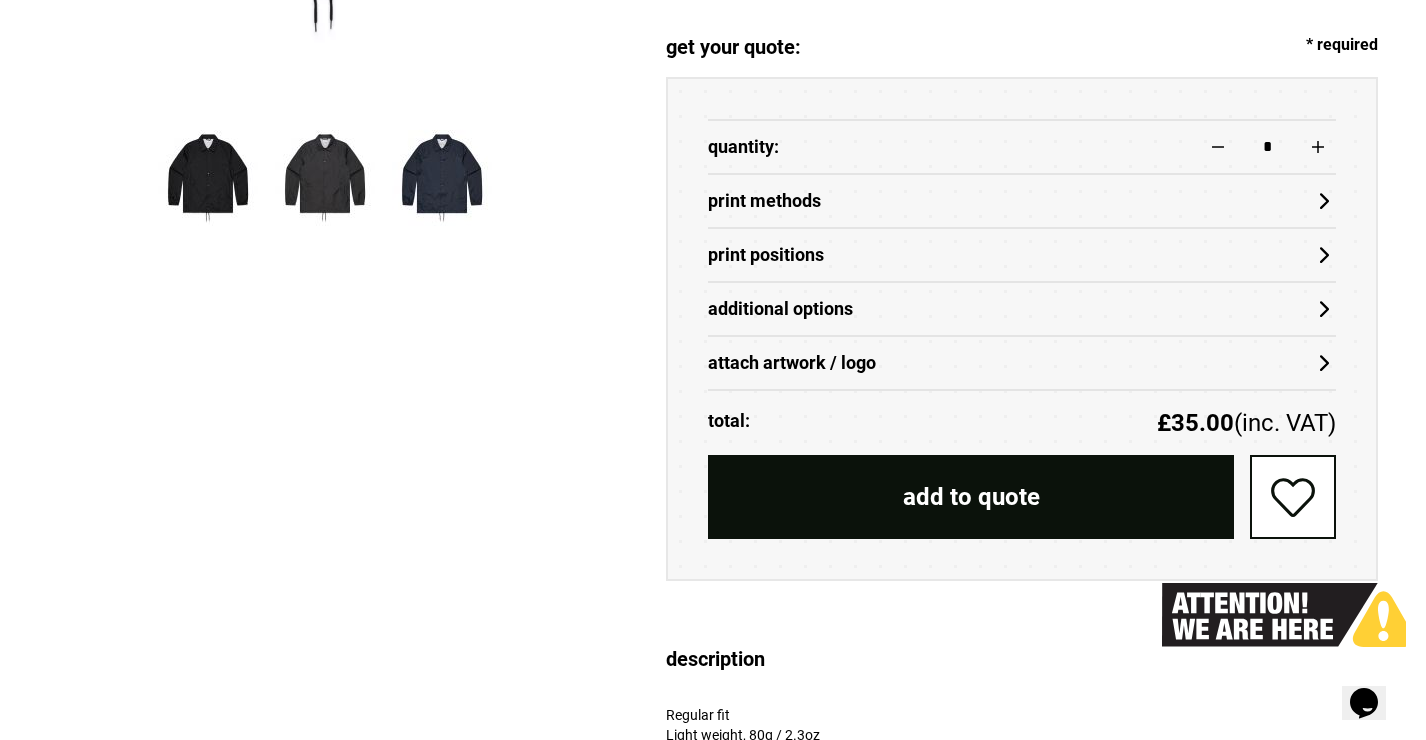 click on "attach artwork / logo" at bounding box center [1022, 363] 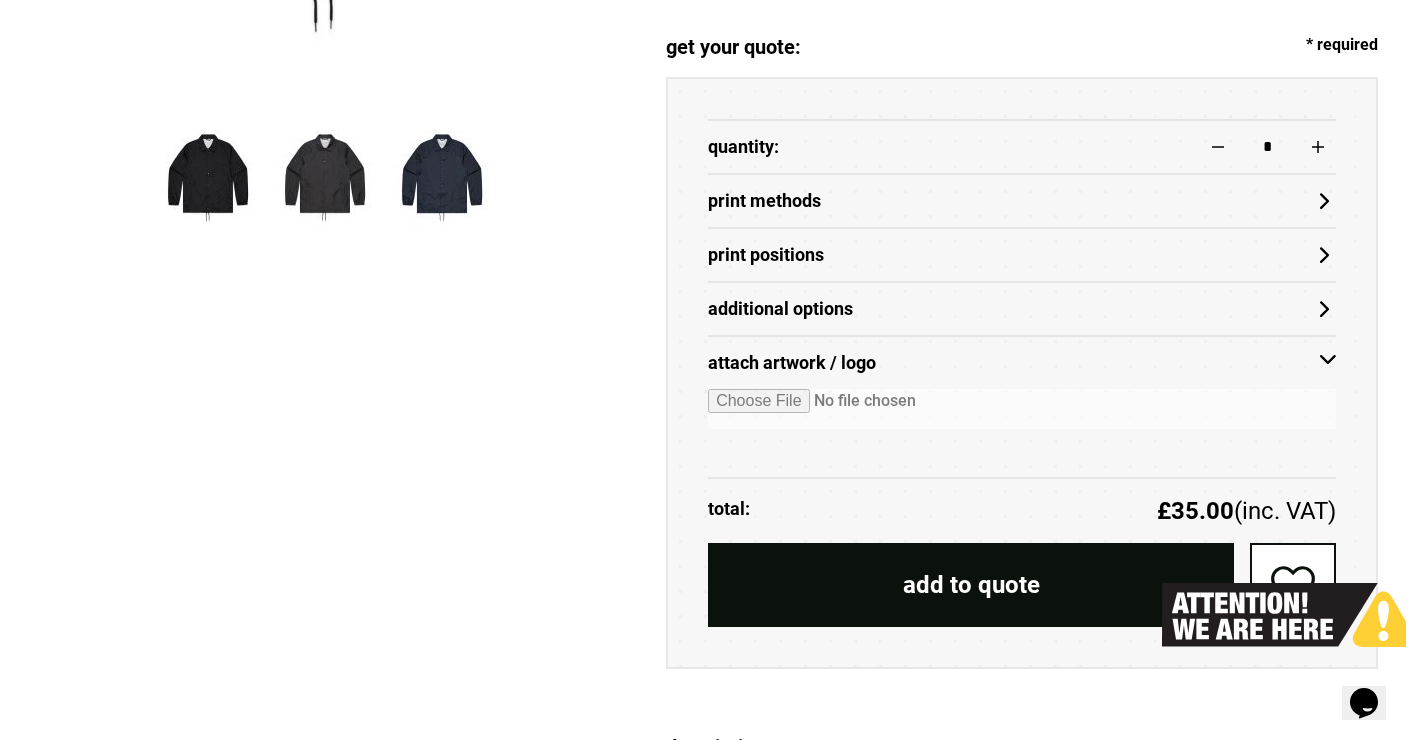 click at bounding box center (1022, 409) 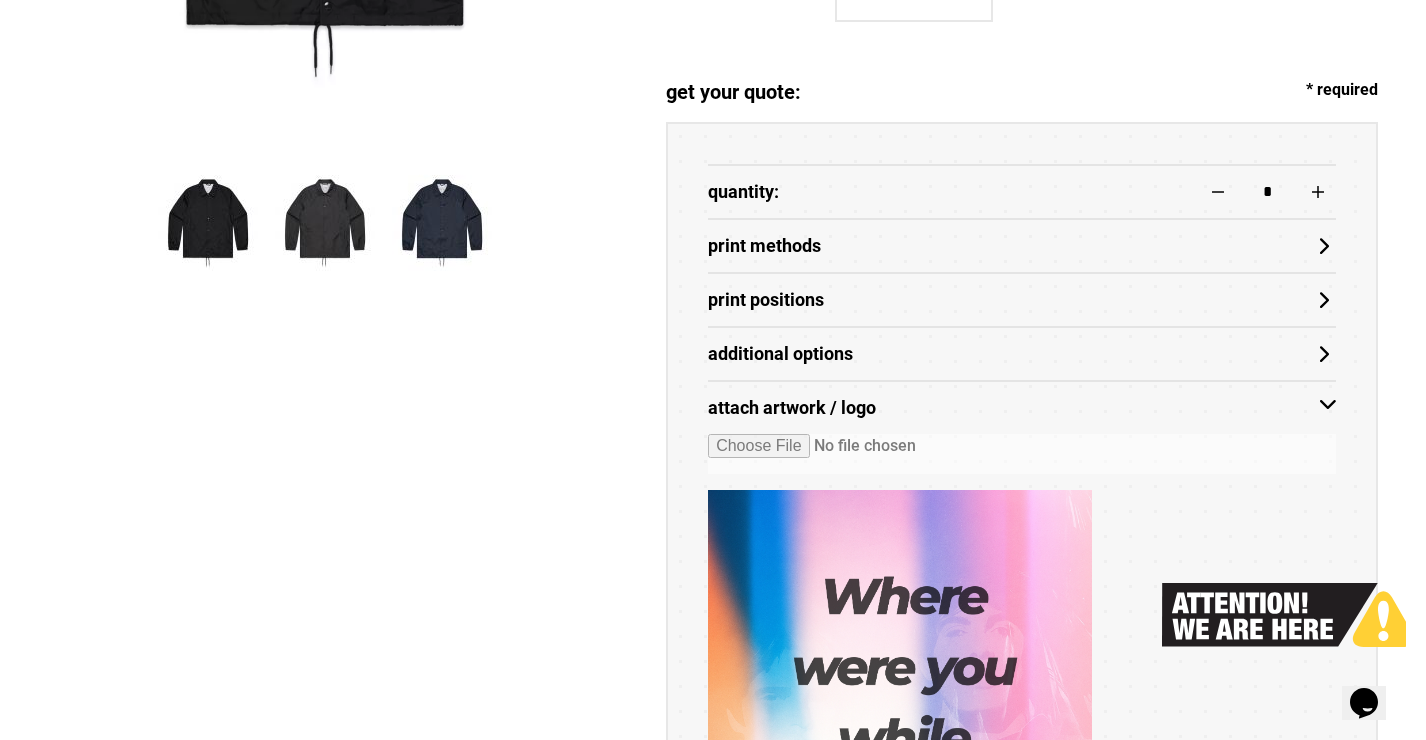 scroll, scrollTop: 837, scrollLeft: 0, axis: vertical 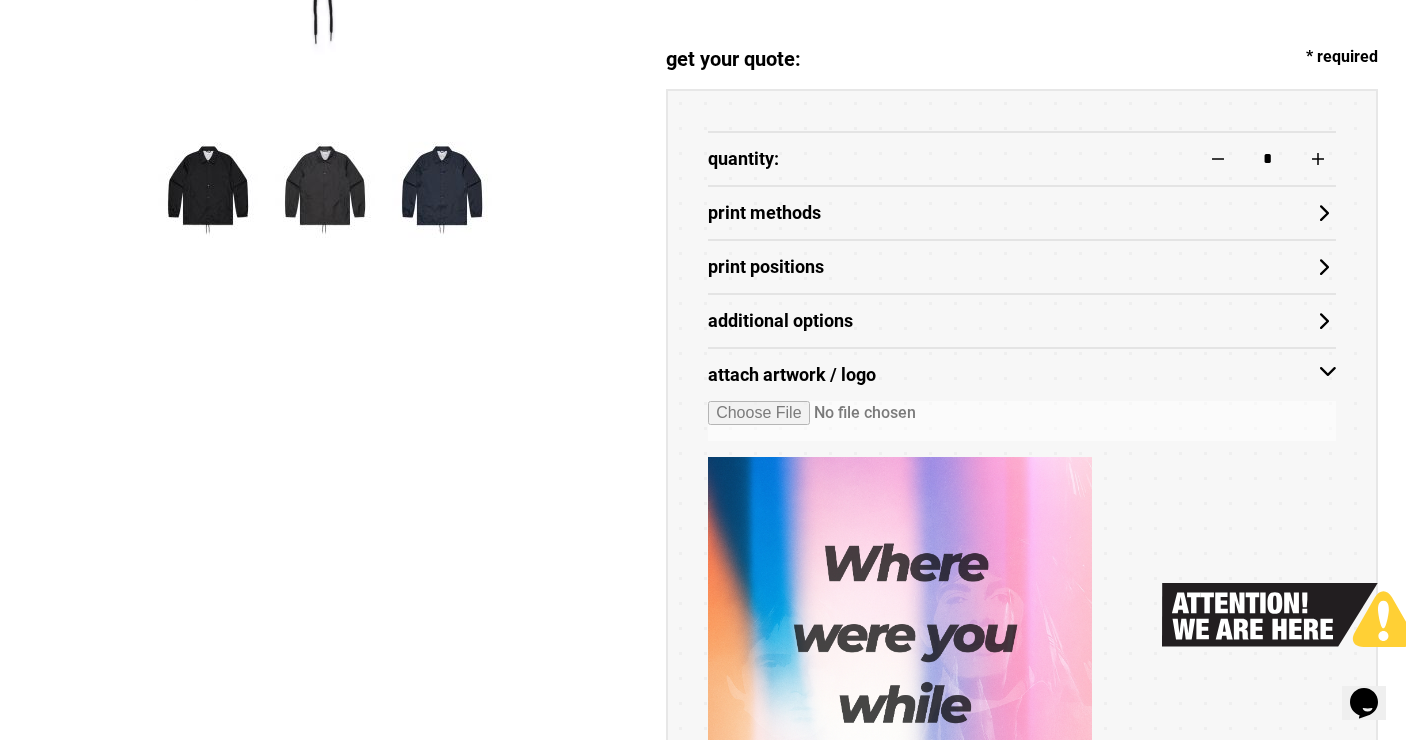 click on "Print Positions" at bounding box center (1022, 267) 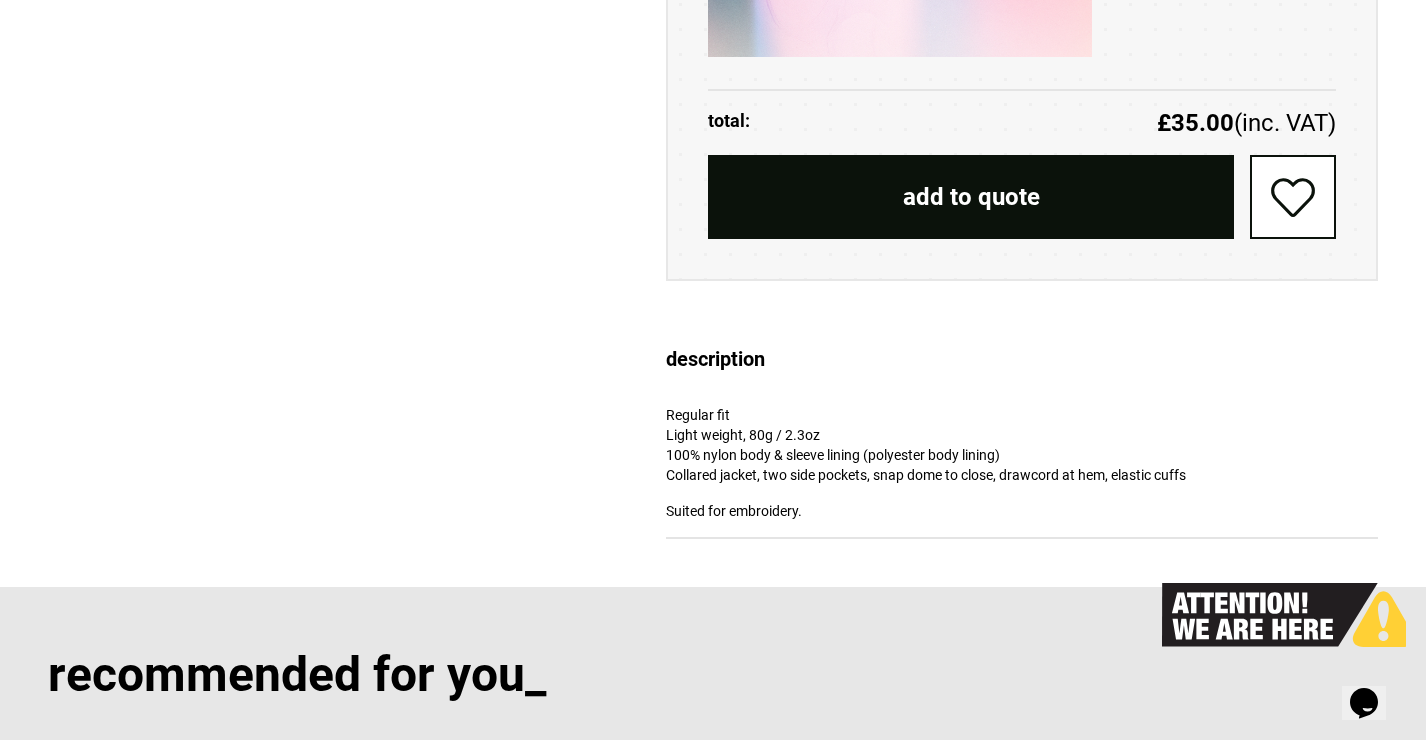 scroll, scrollTop: 2059, scrollLeft: 0, axis: vertical 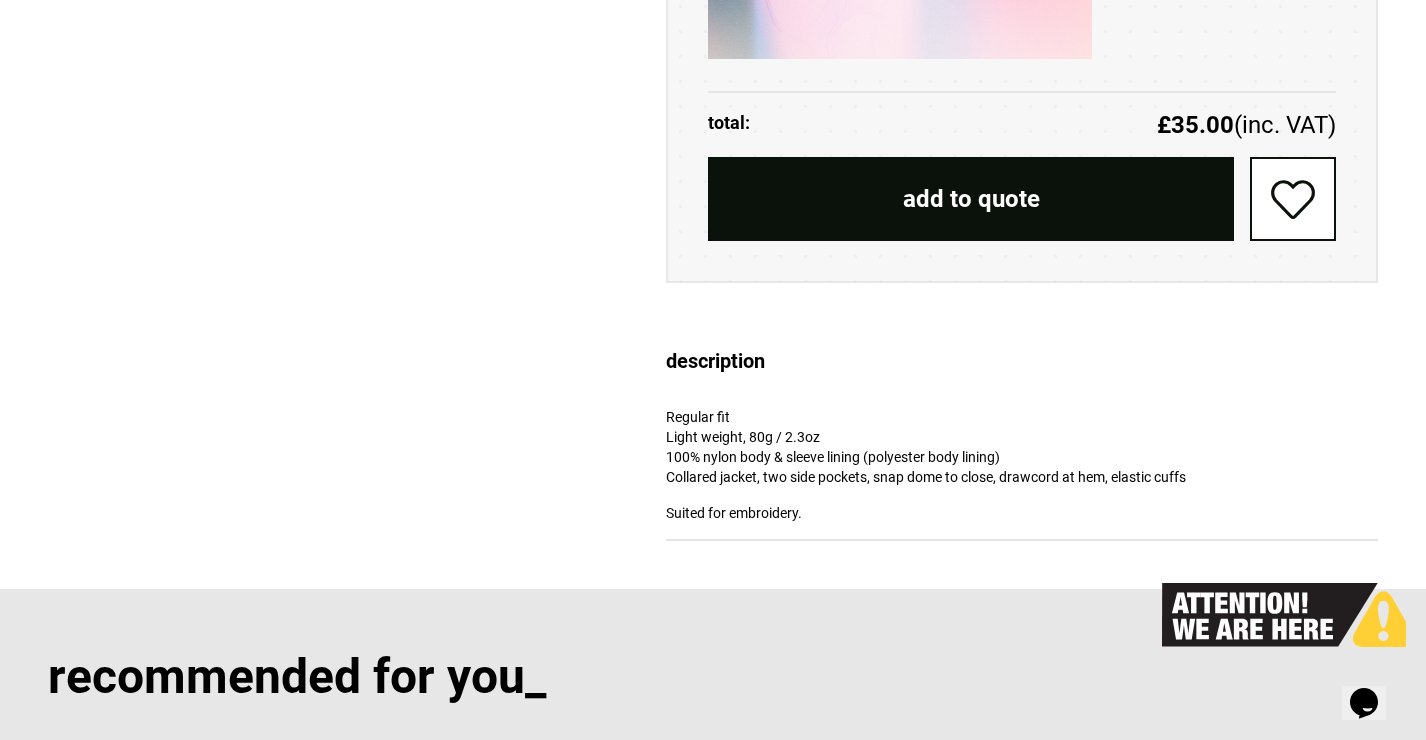 click on "add to quote" at bounding box center [971, 199] 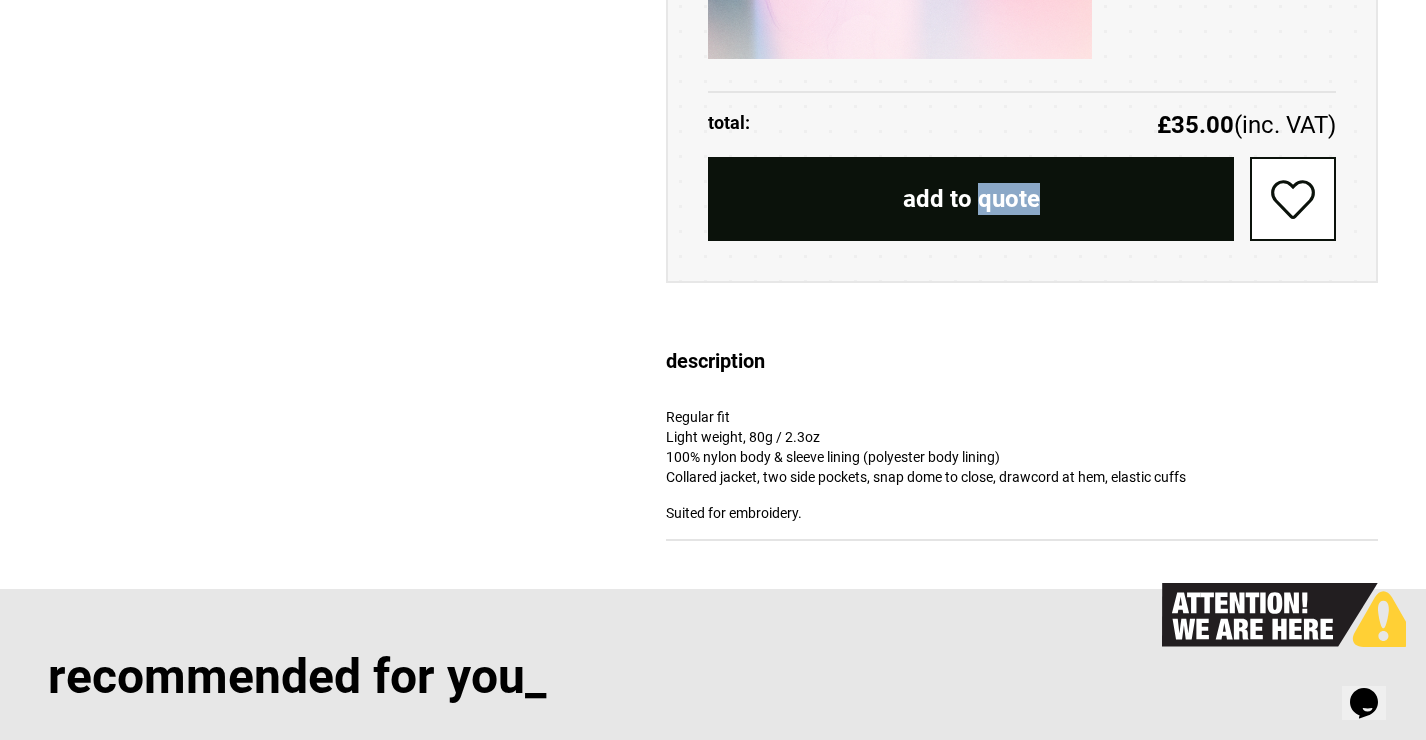 click on "add to quote" at bounding box center (971, 199) 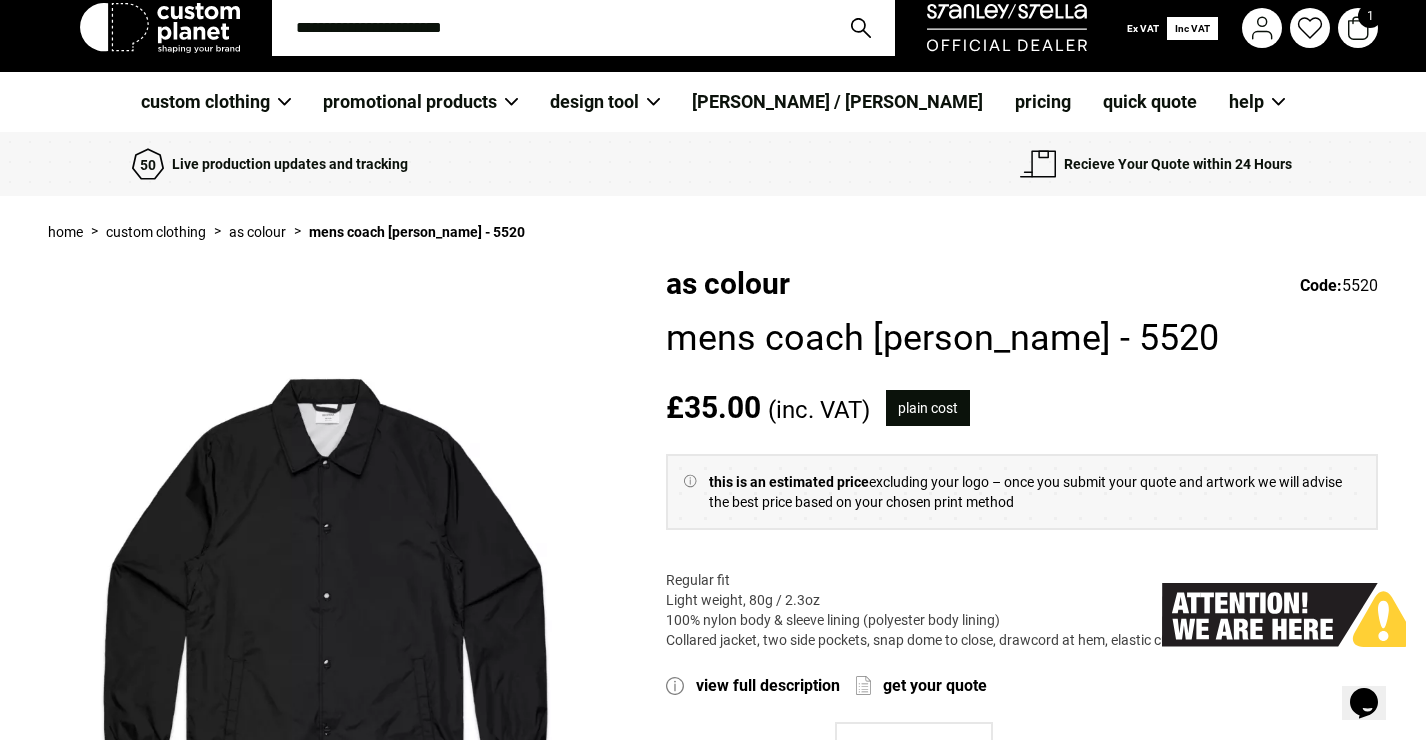 scroll, scrollTop: 16, scrollLeft: 0, axis: vertical 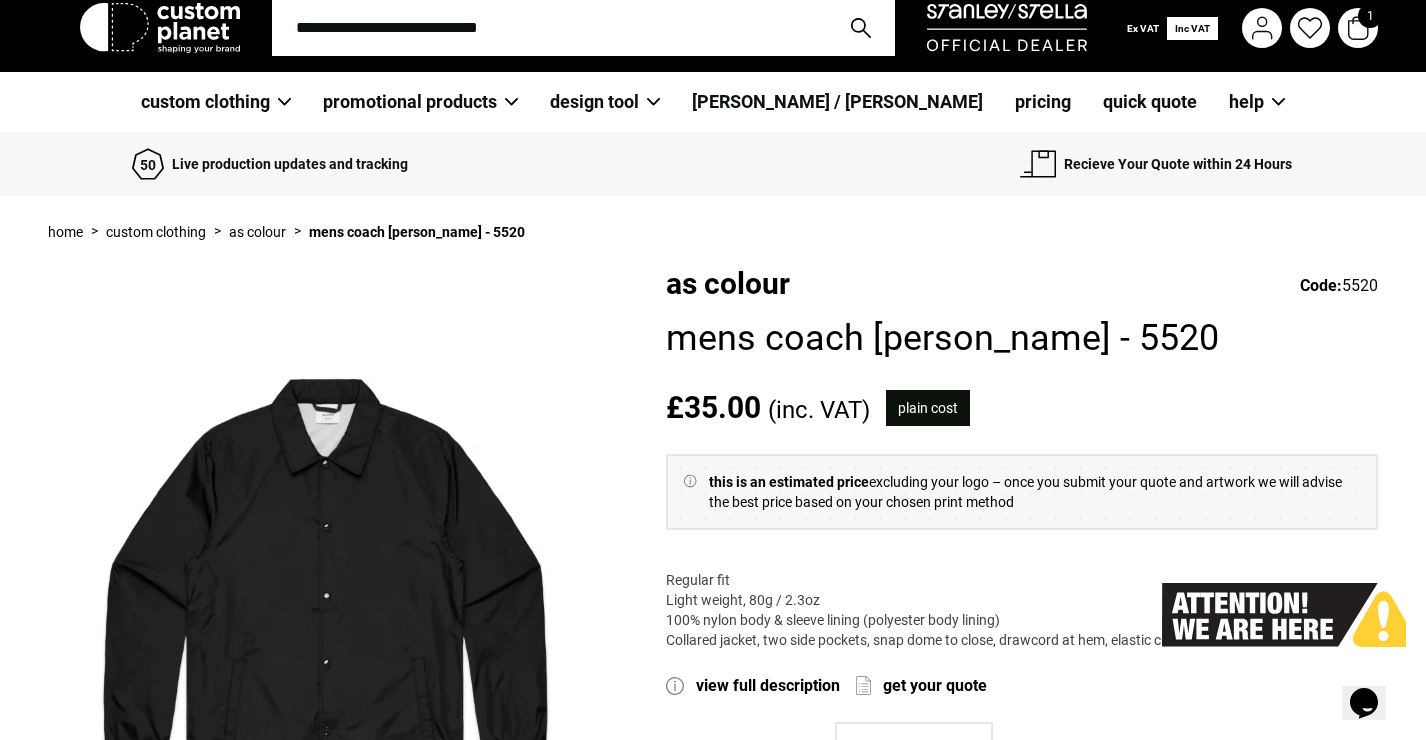 click on "1" at bounding box center [1370, 16] 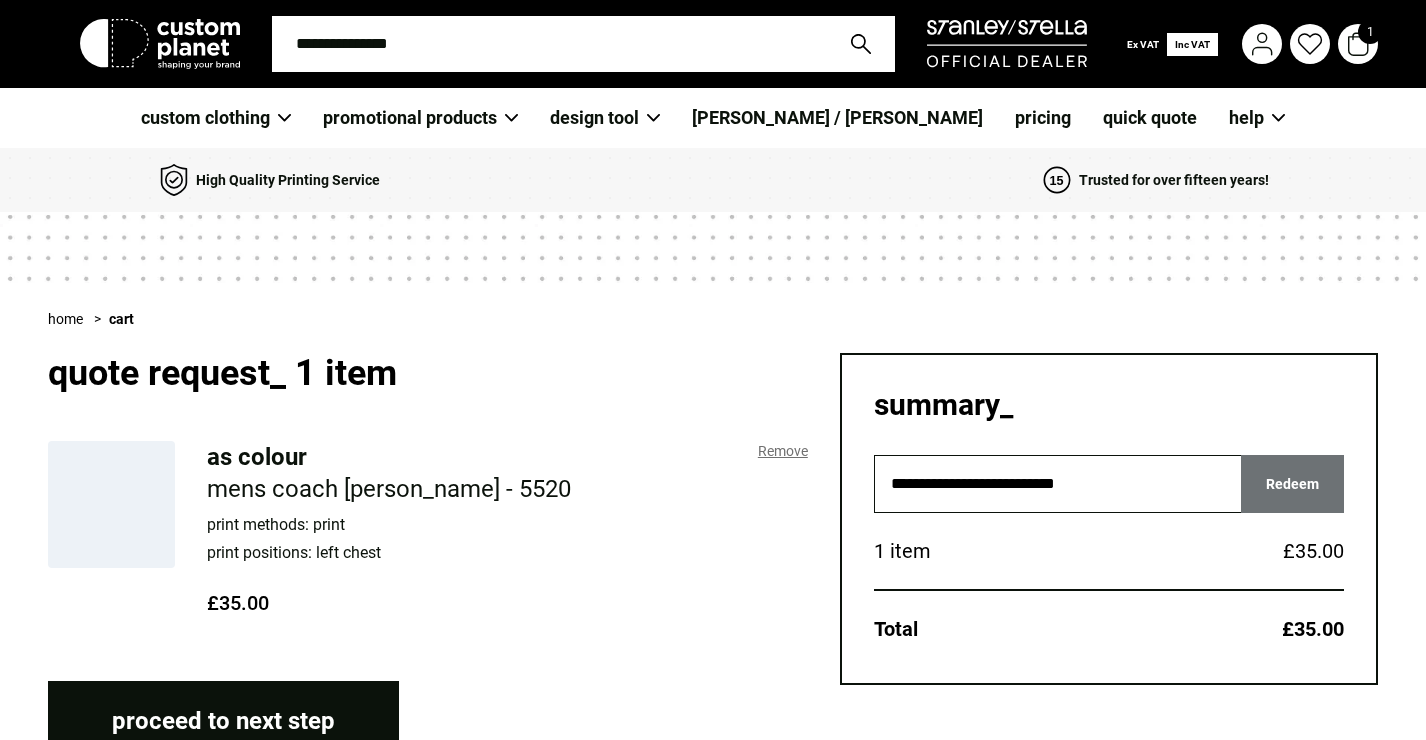scroll, scrollTop: 0, scrollLeft: 0, axis: both 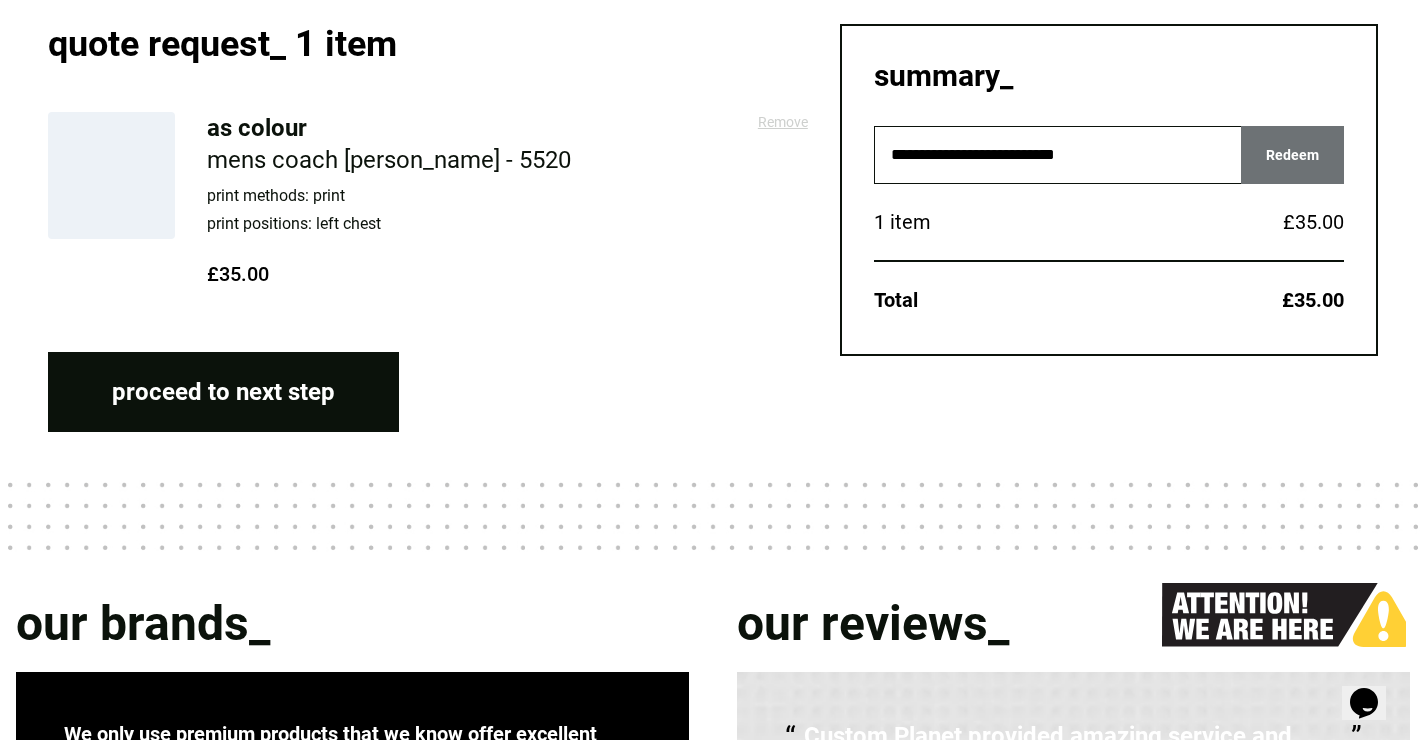 click on "Remove" at bounding box center (783, 122) 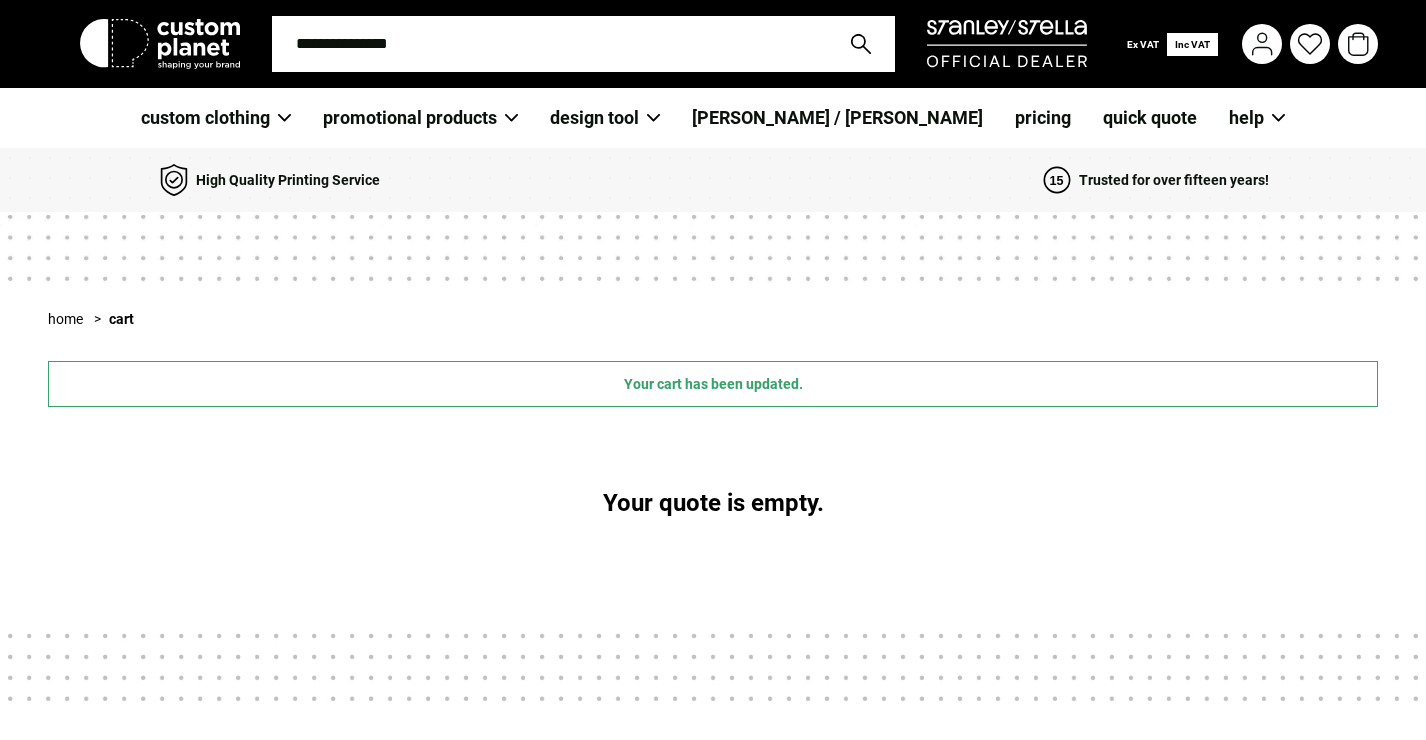 scroll, scrollTop: 0, scrollLeft: 0, axis: both 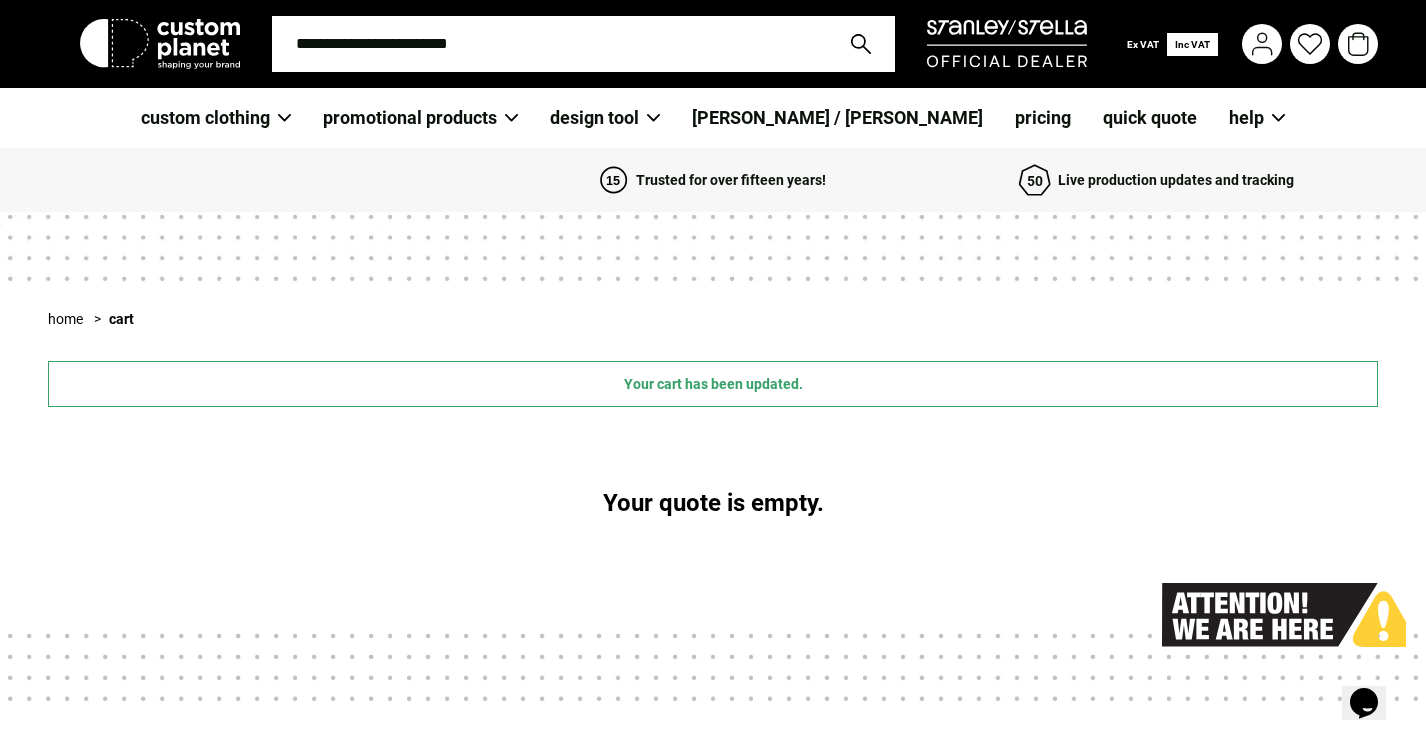 click at bounding box center [549, 44] 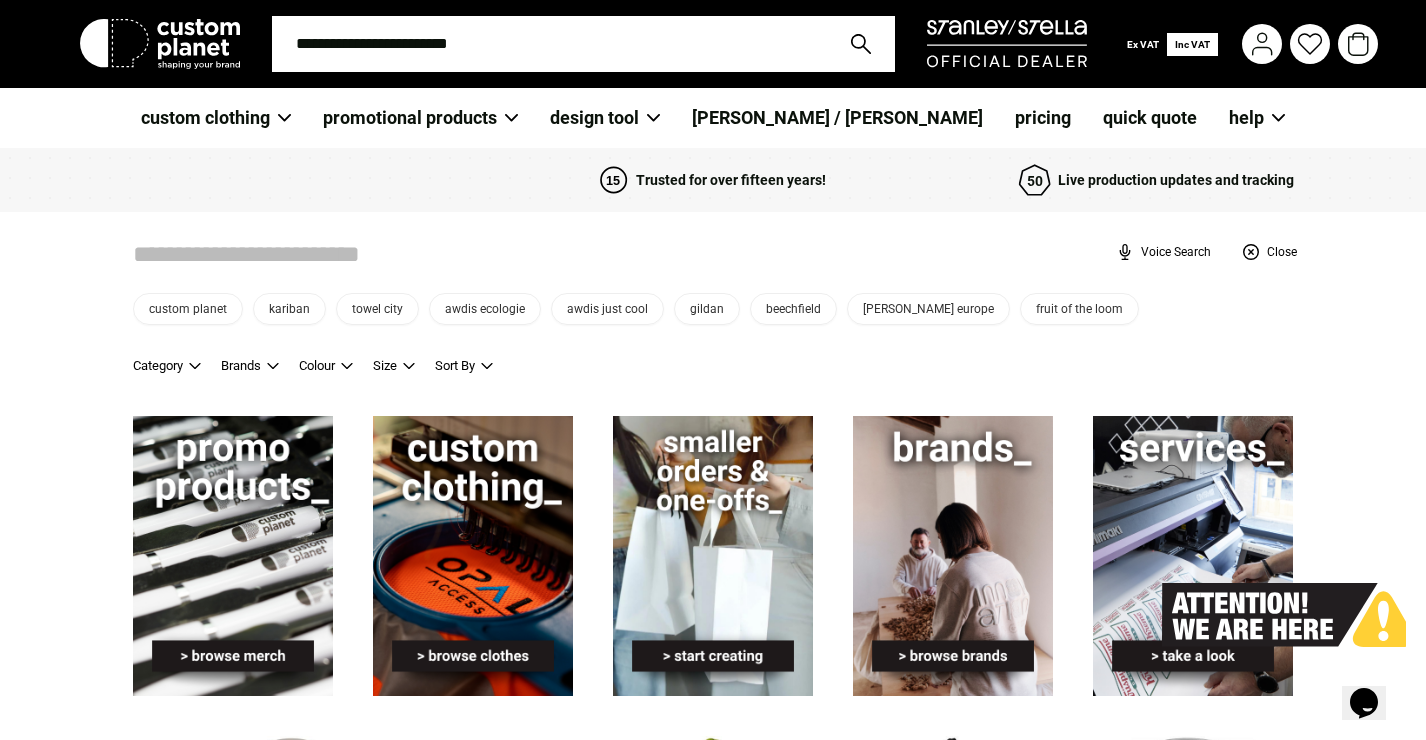 scroll, scrollTop: 0, scrollLeft: 0, axis: both 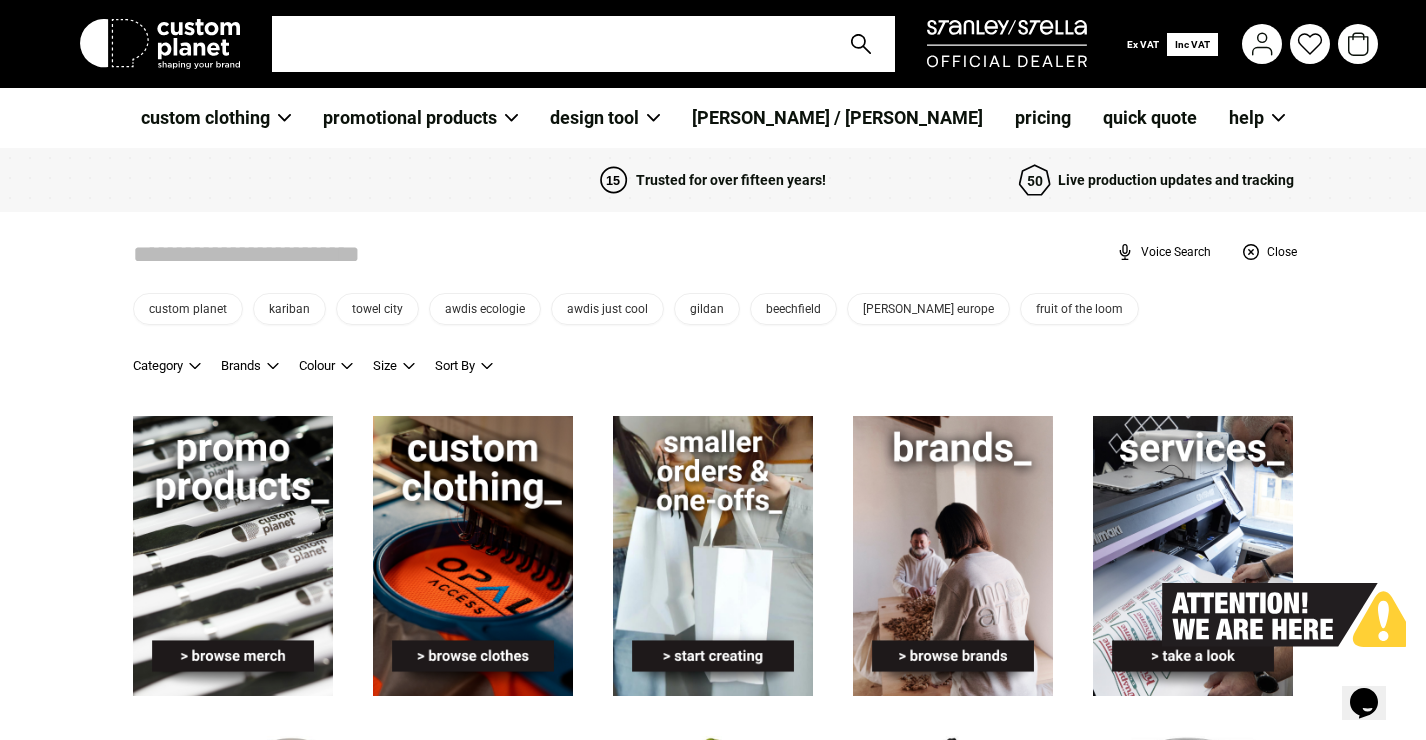 click at bounding box center (549, 44) 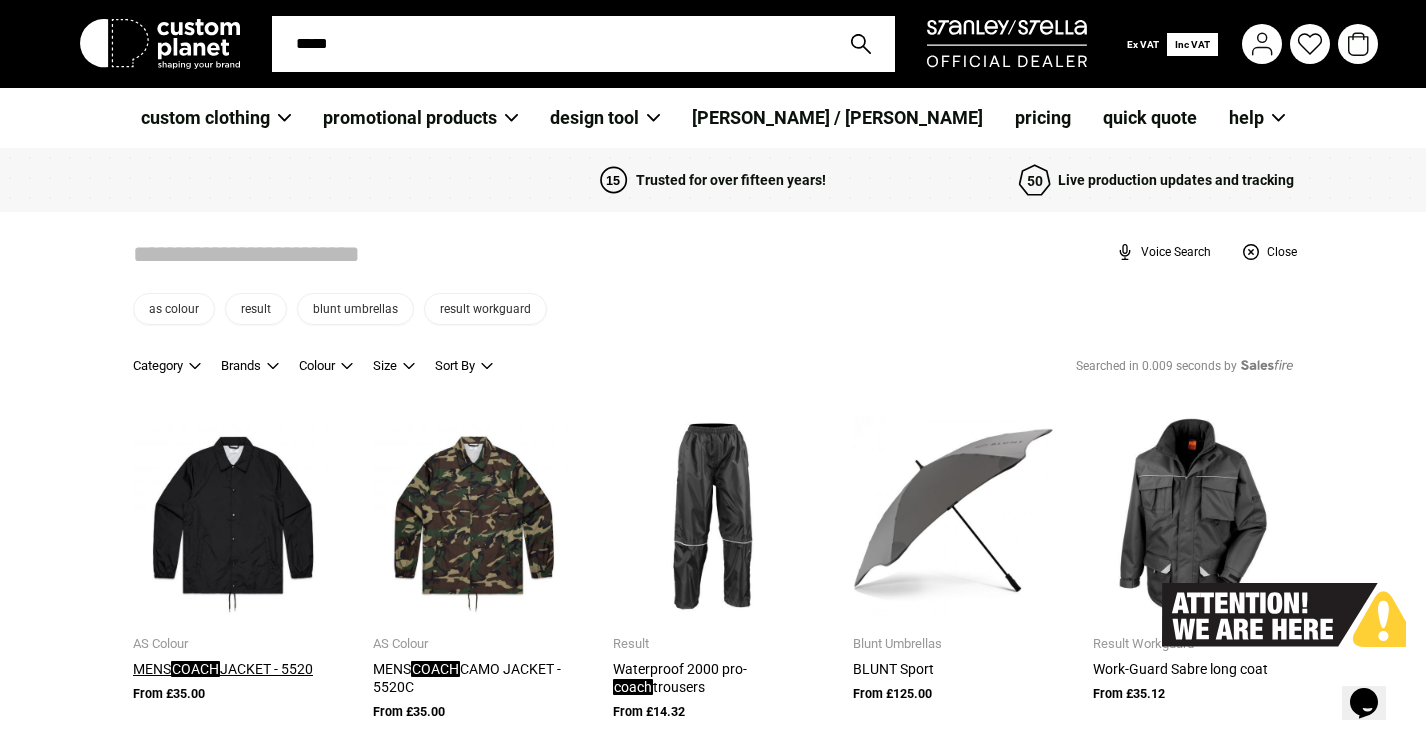 type on "*****" 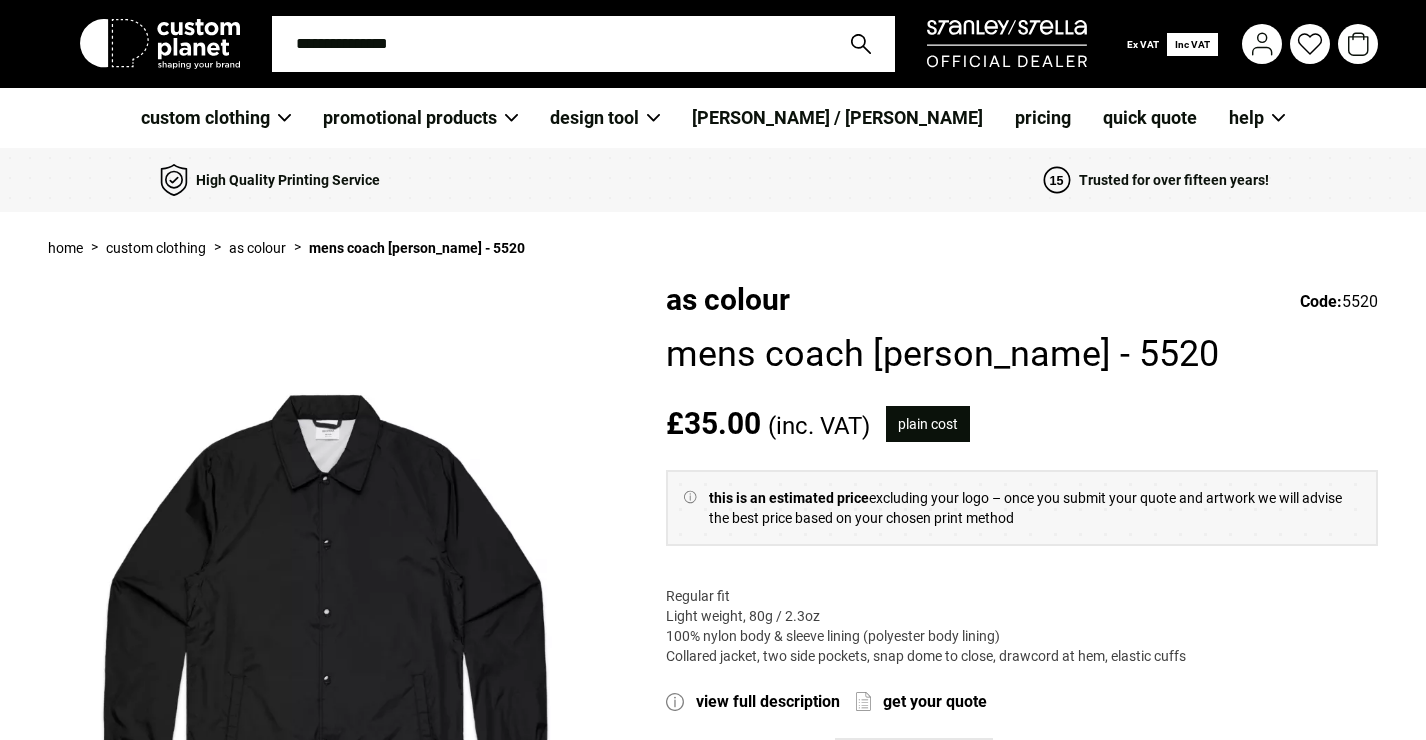 scroll, scrollTop: 0, scrollLeft: 0, axis: both 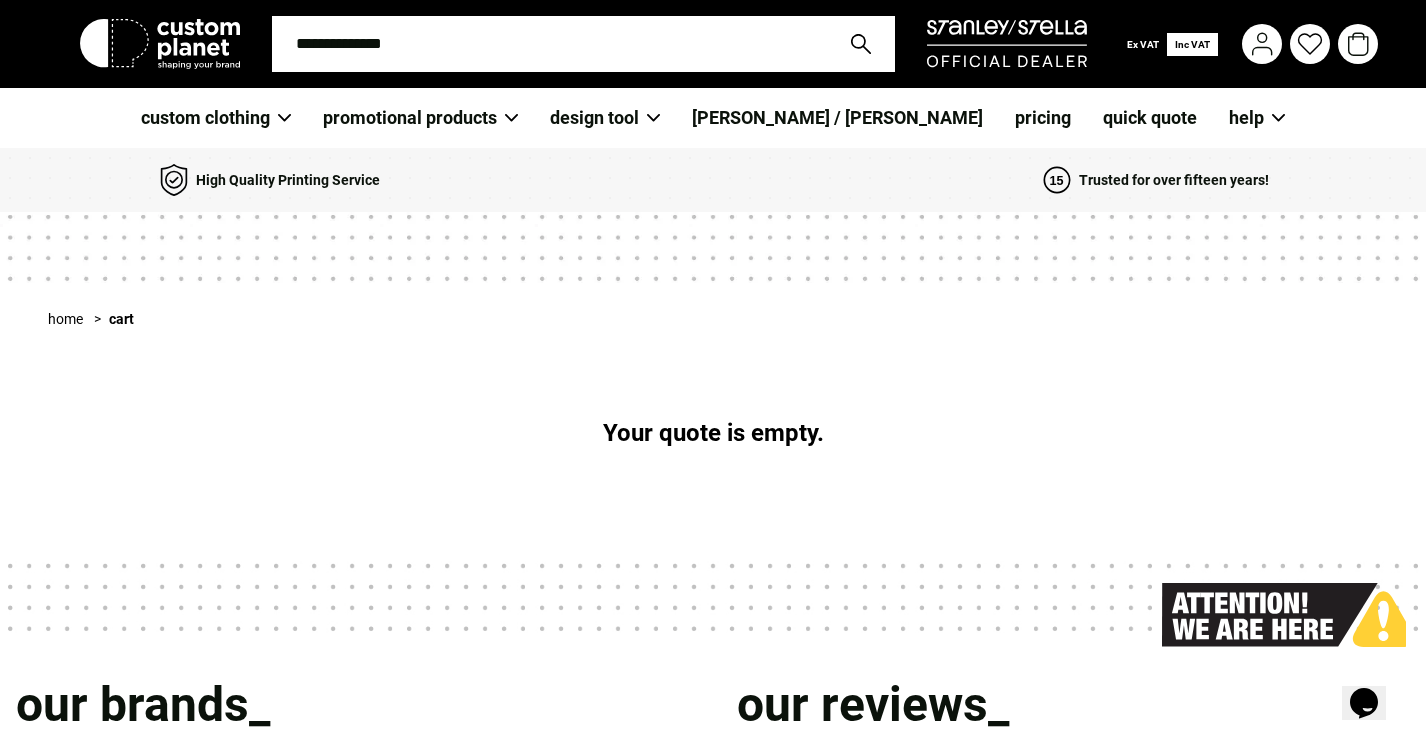 click at bounding box center [549, 44] 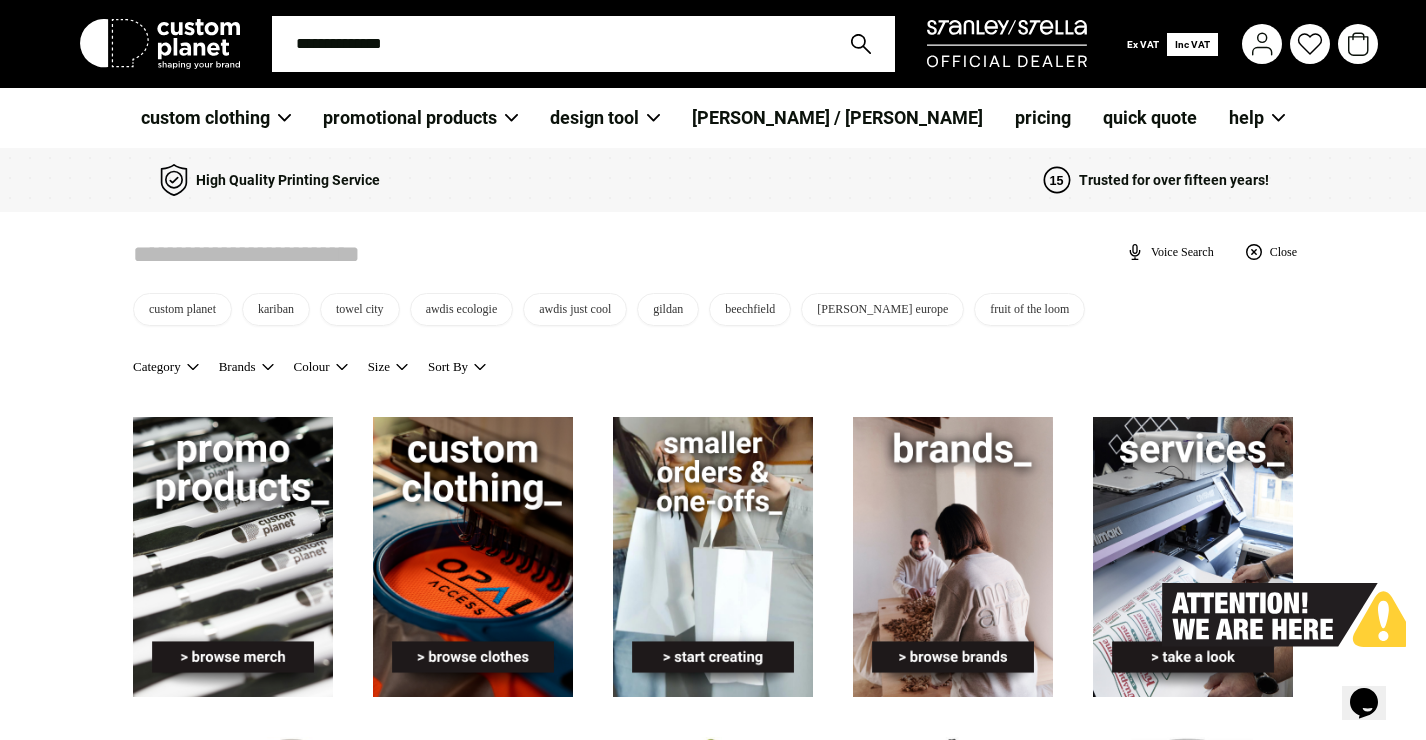 scroll, scrollTop: 0, scrollLeft: 0, axis: both 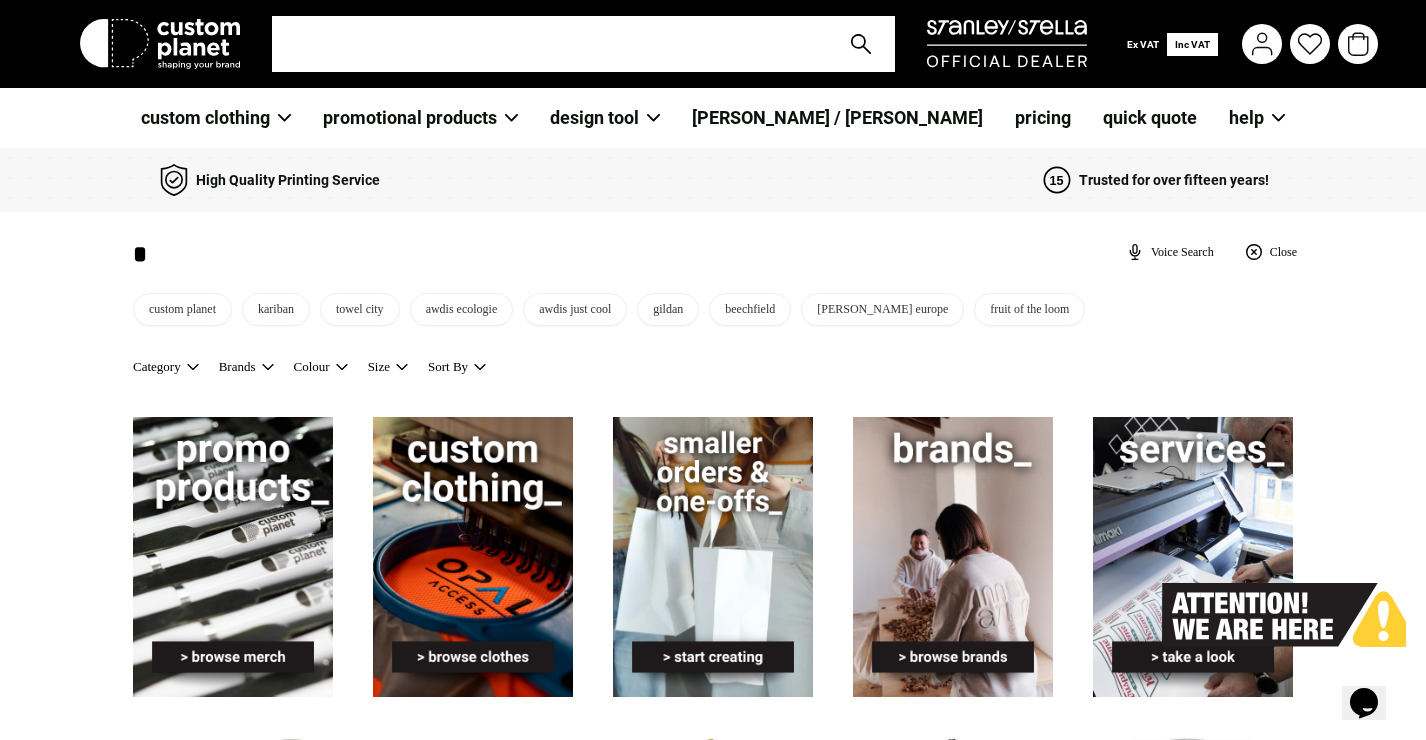 type on "*" 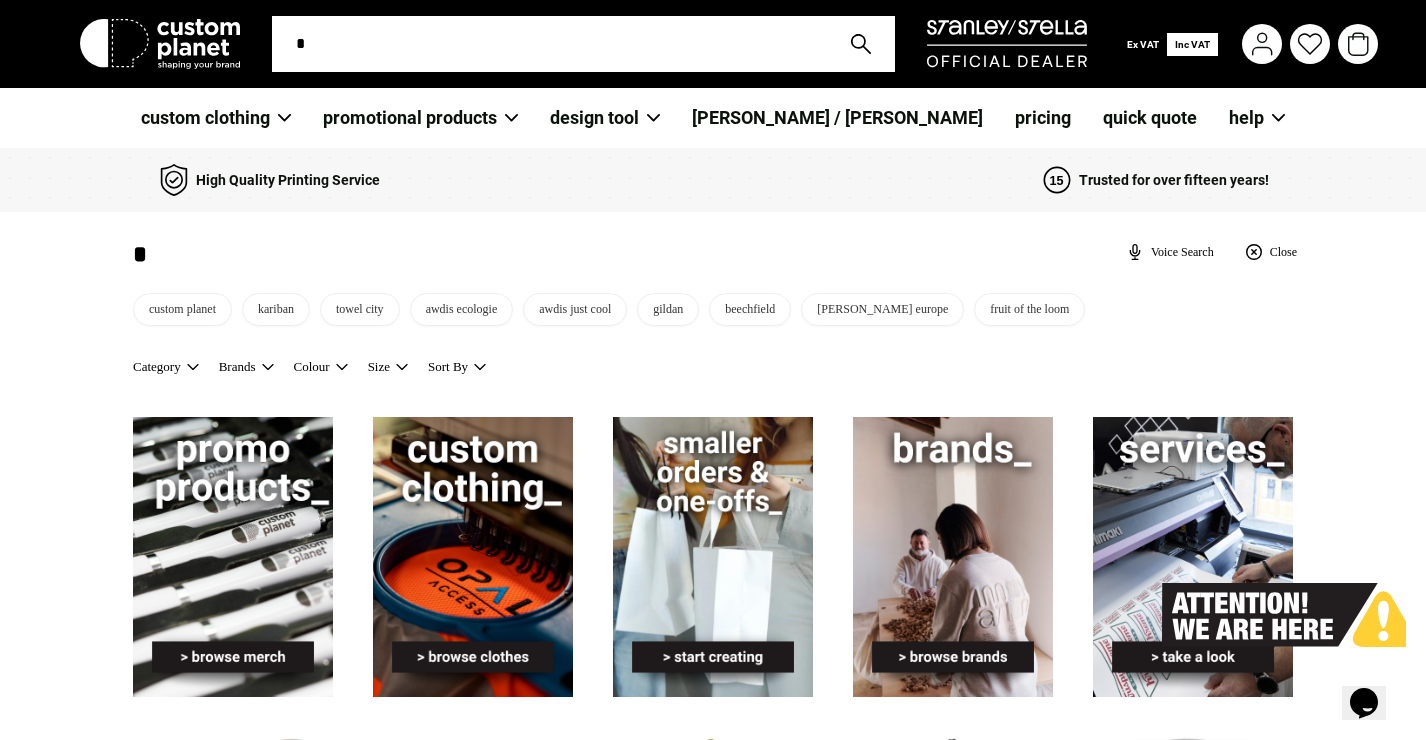 type on "**" 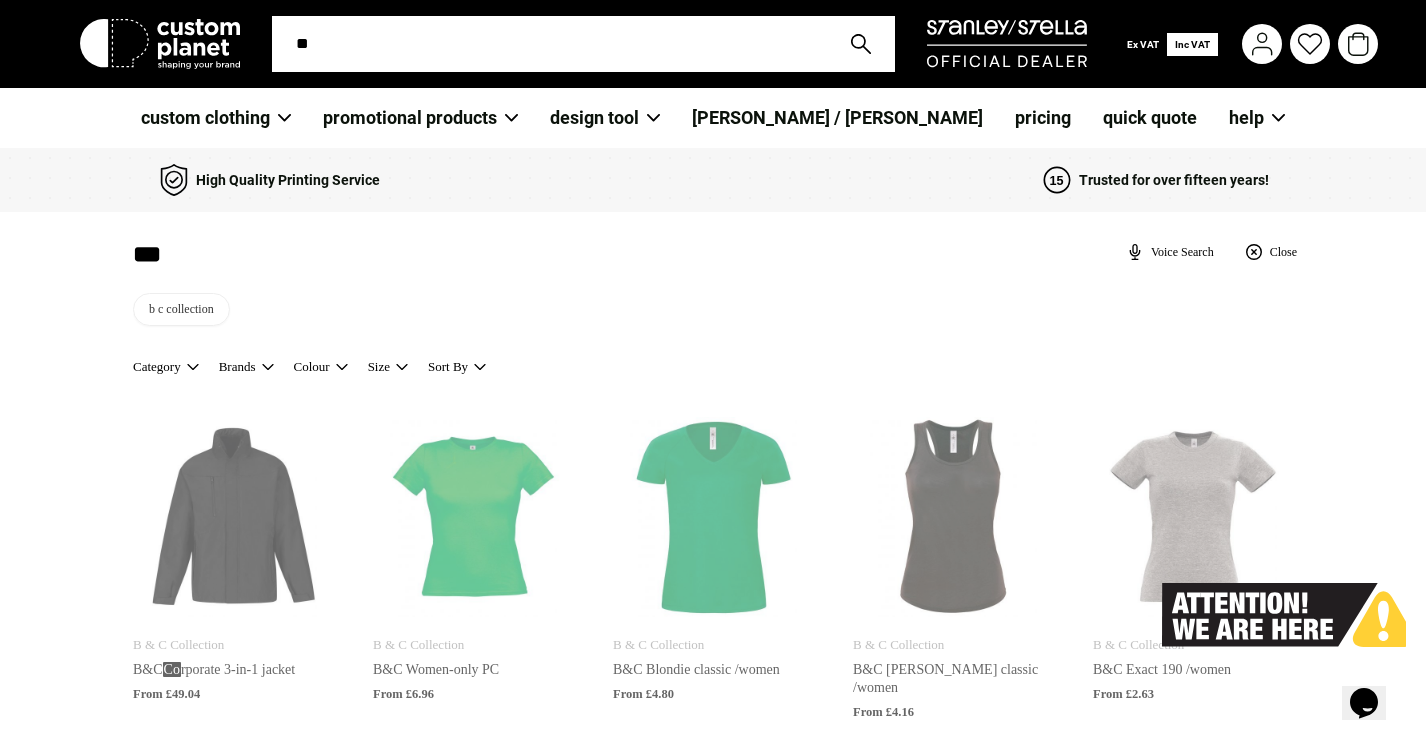 type on "***" 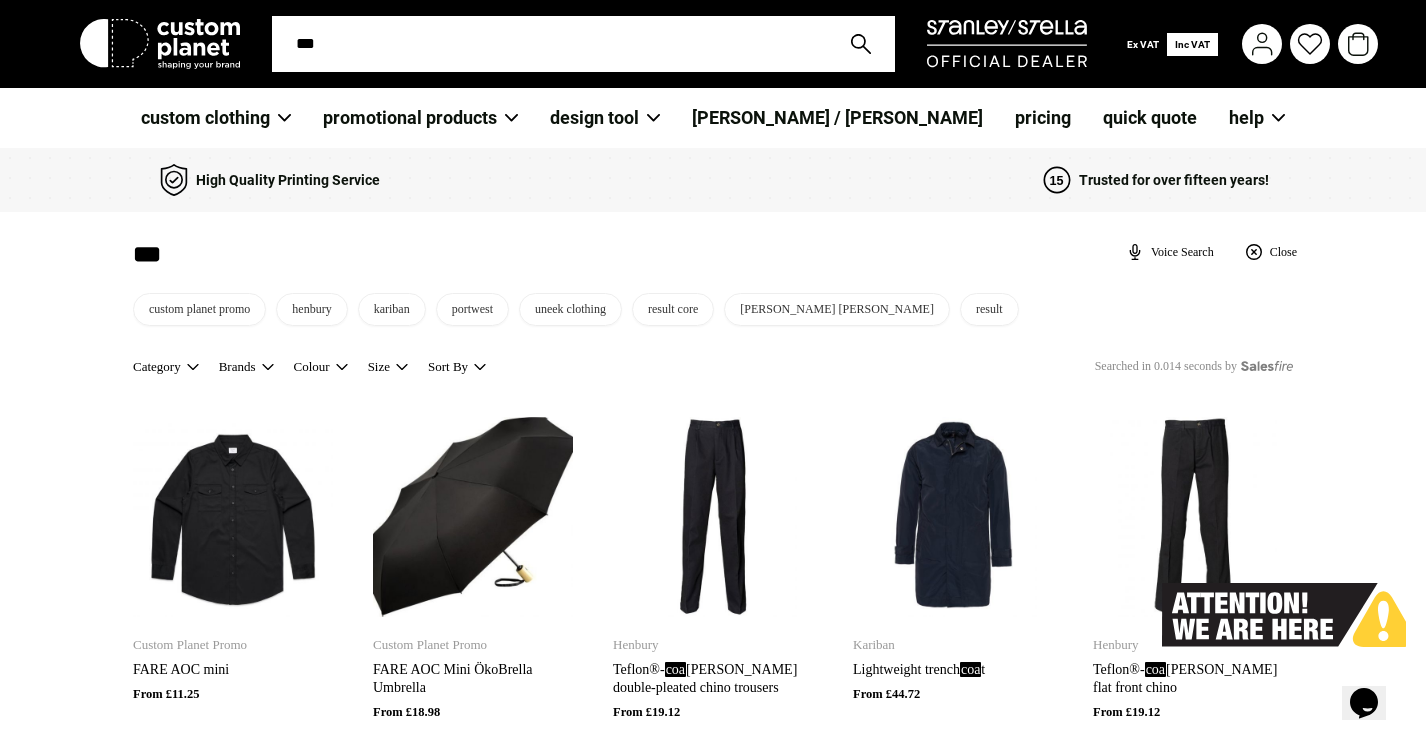 type on "****" 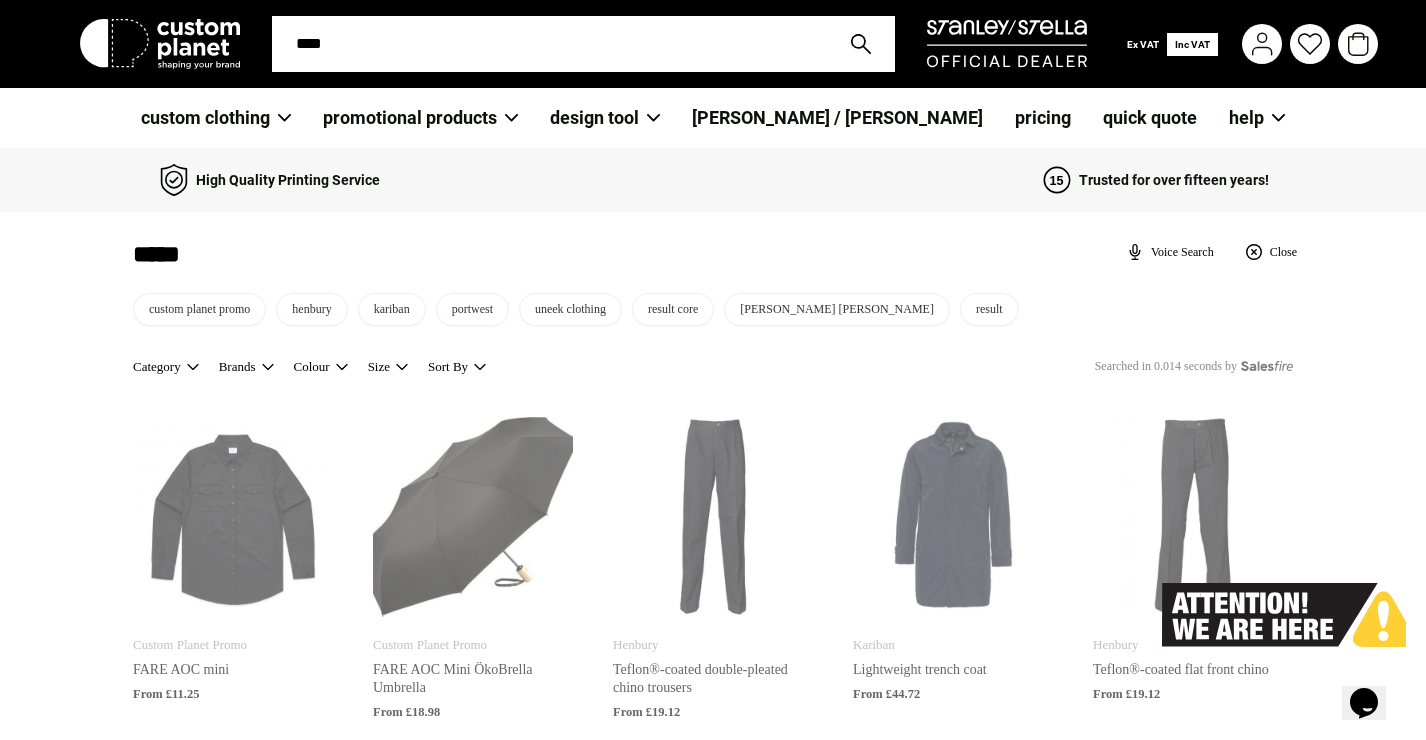 type on "*****" 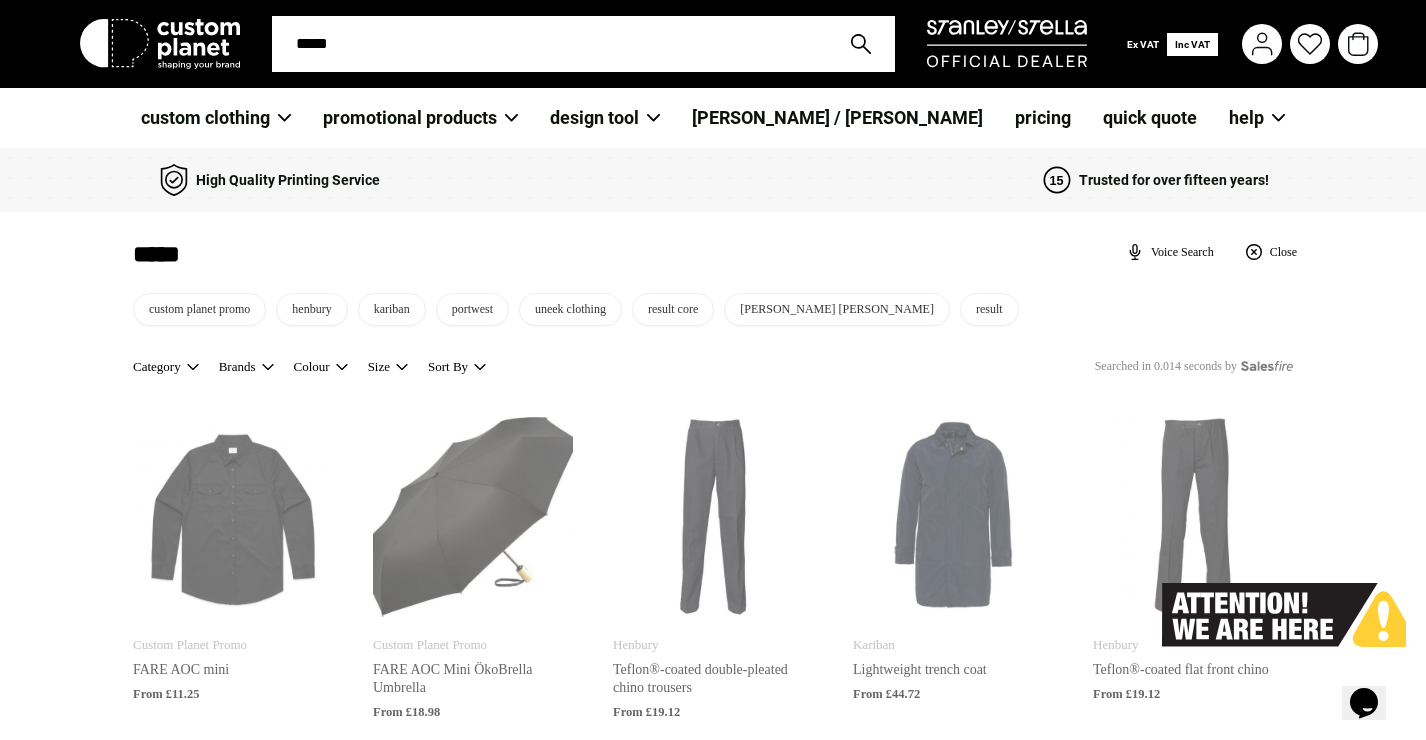type on "*****" 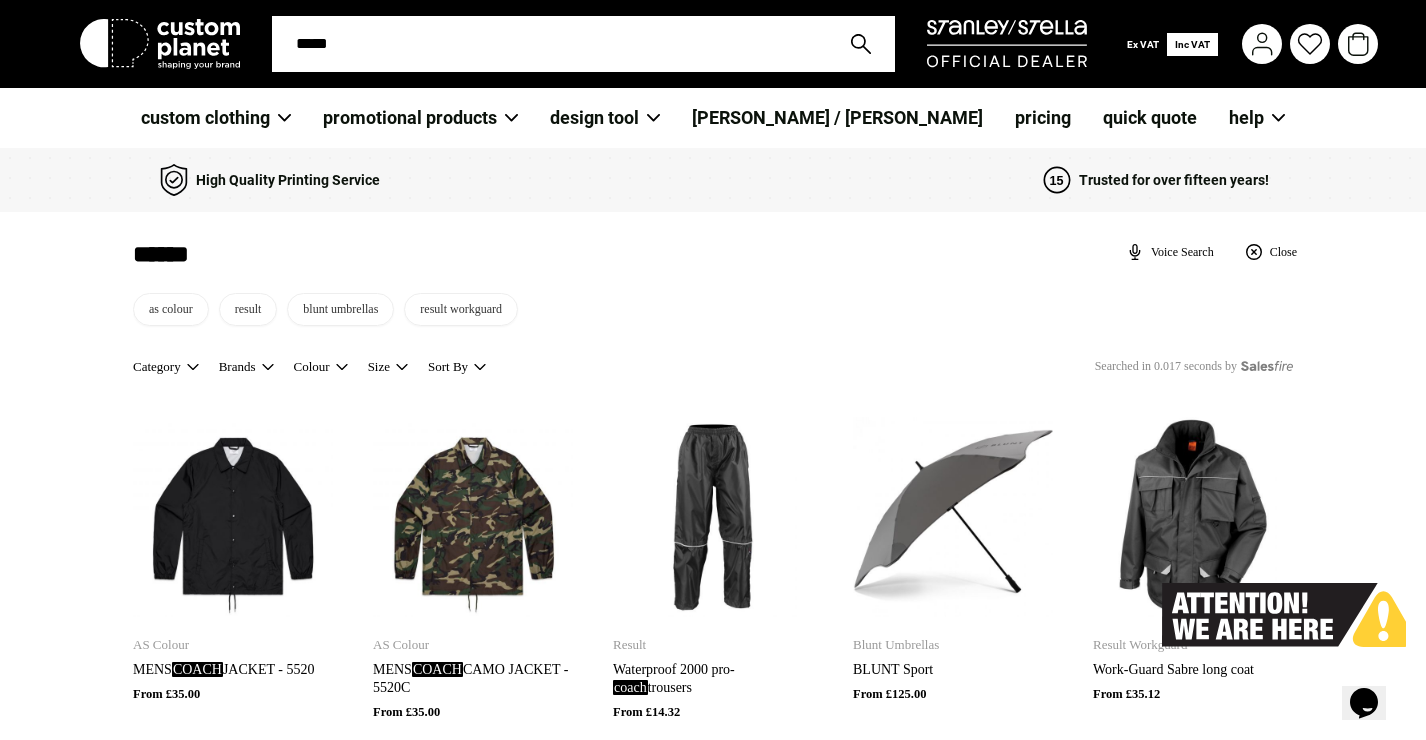 type on "*****" 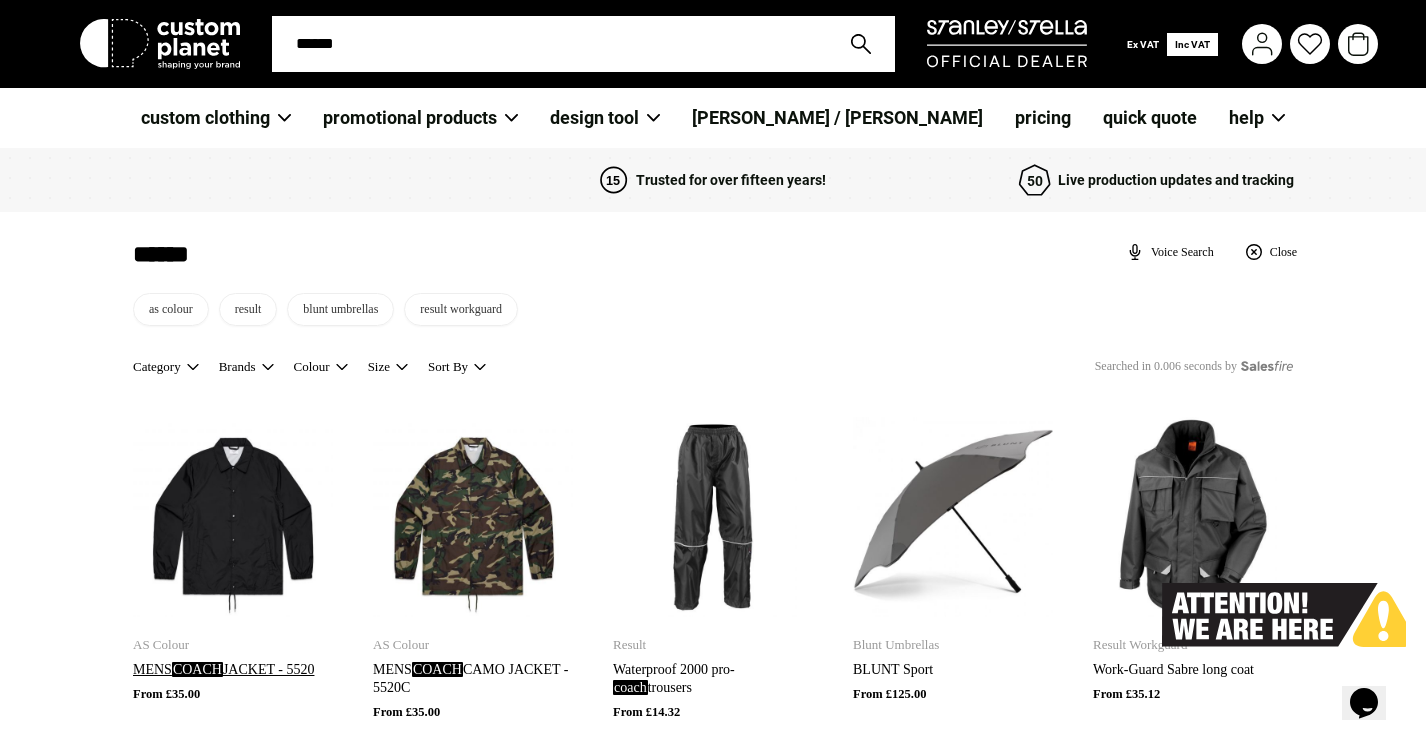type on "*****" 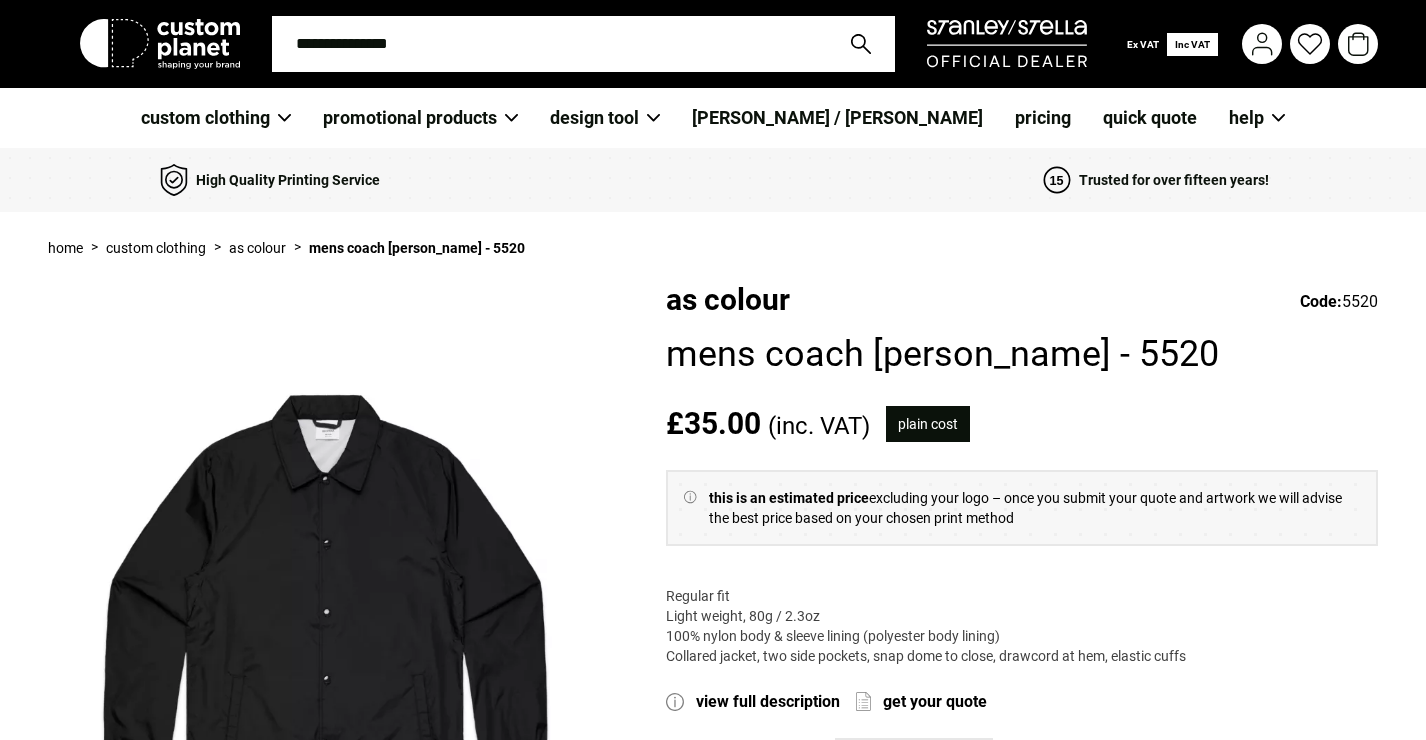 scroll, scrollTop: 0, scrollLeft: 0, axis: both 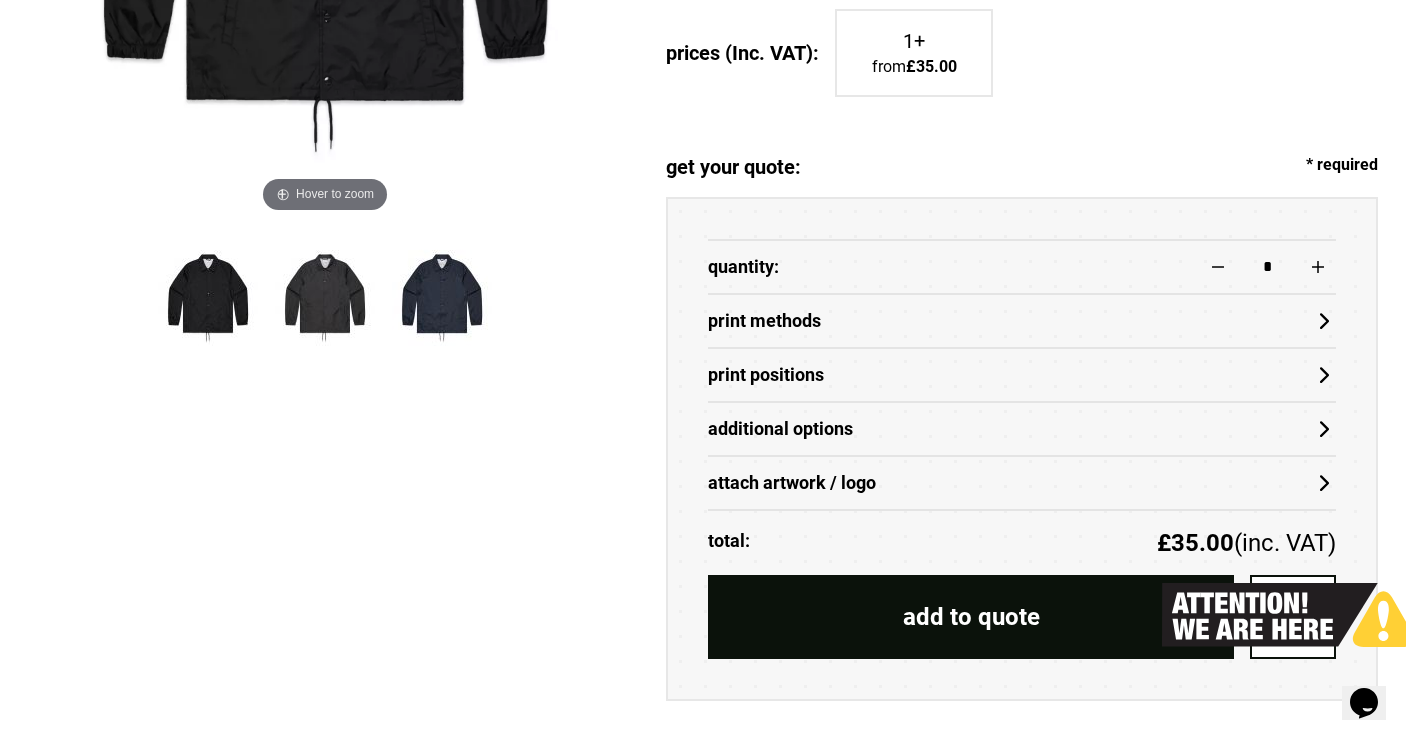 click on "Print Methods" at bounding box center [1022, 320] 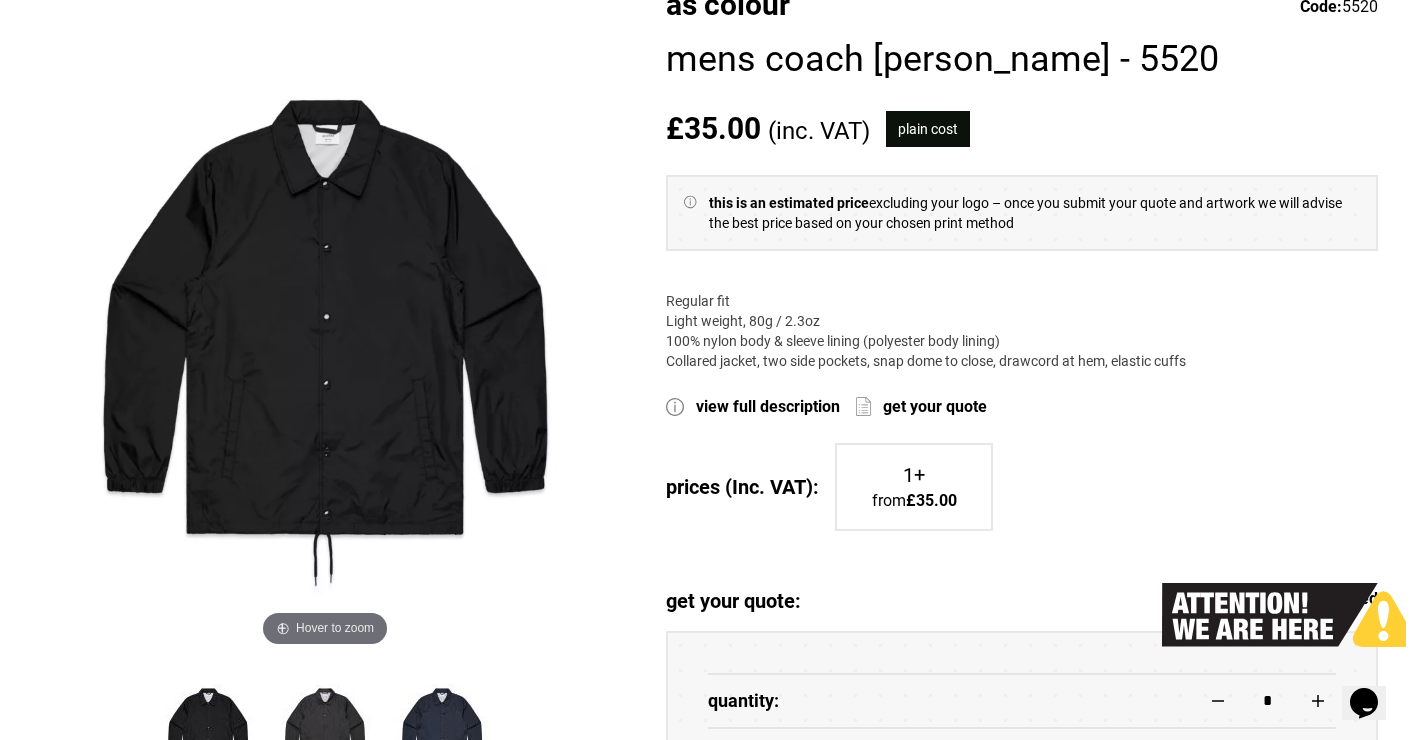 scroll, scrollTop: 269, scrollLeft: 0, axis: vertical 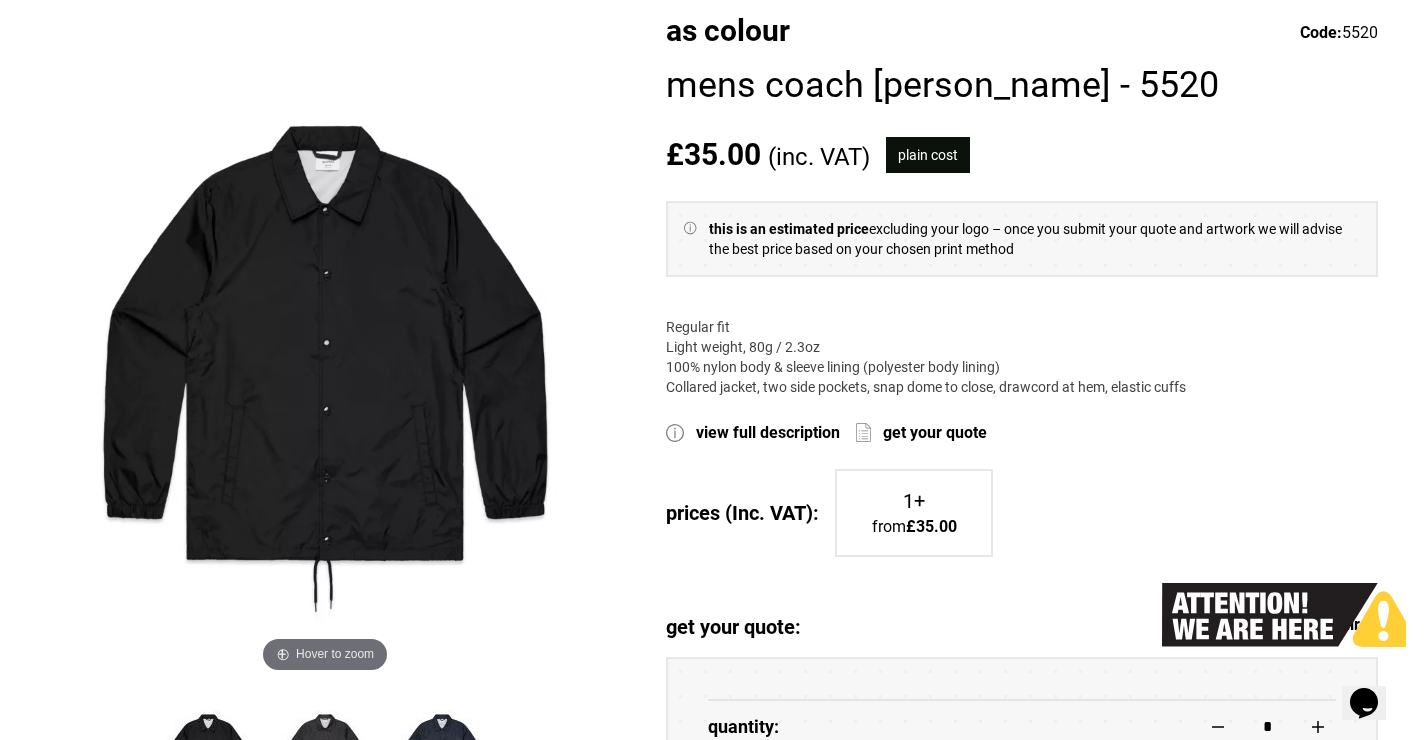click on "plain cost" at bounding box center [928, 155] 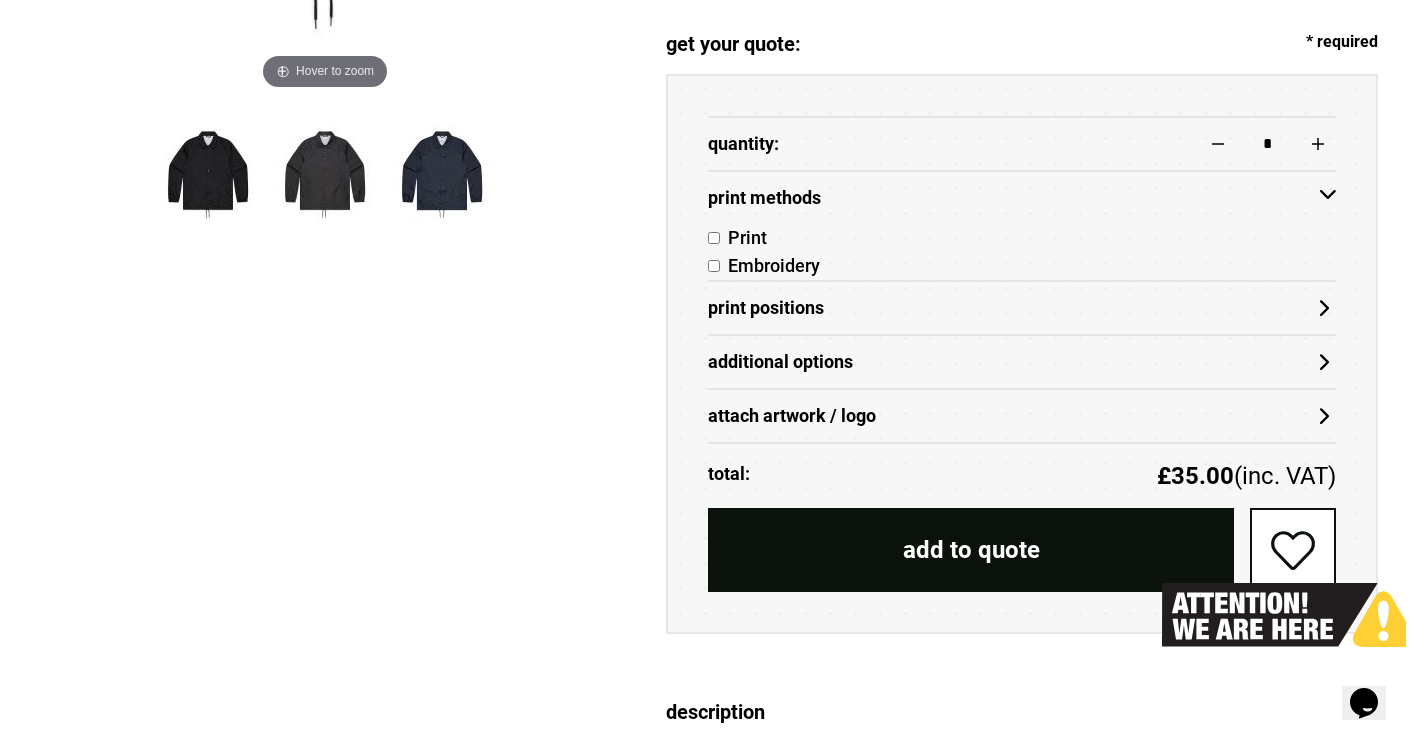 scroll, scrollTop: 858, scrollLeft: 0, axis: vertical 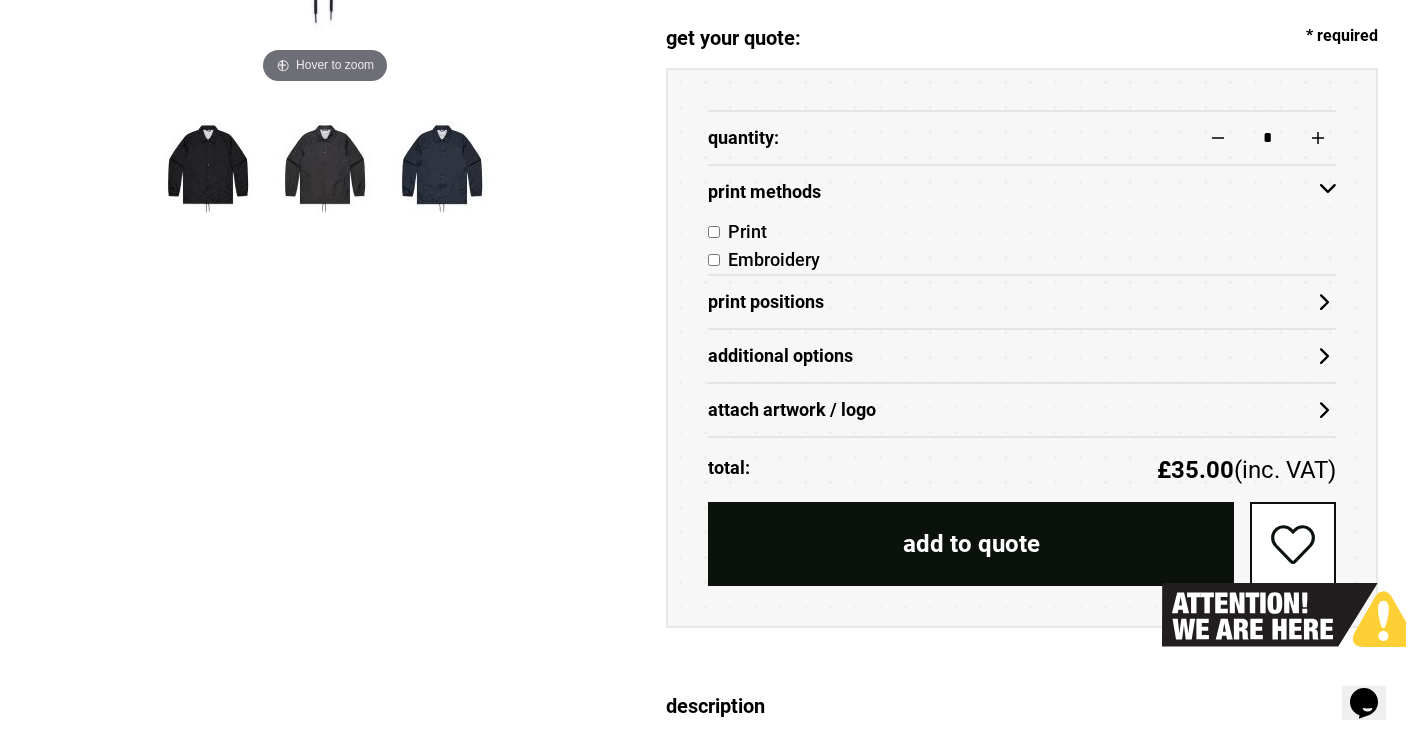 click on "Additional Options" at bounding box center (1022, 356) 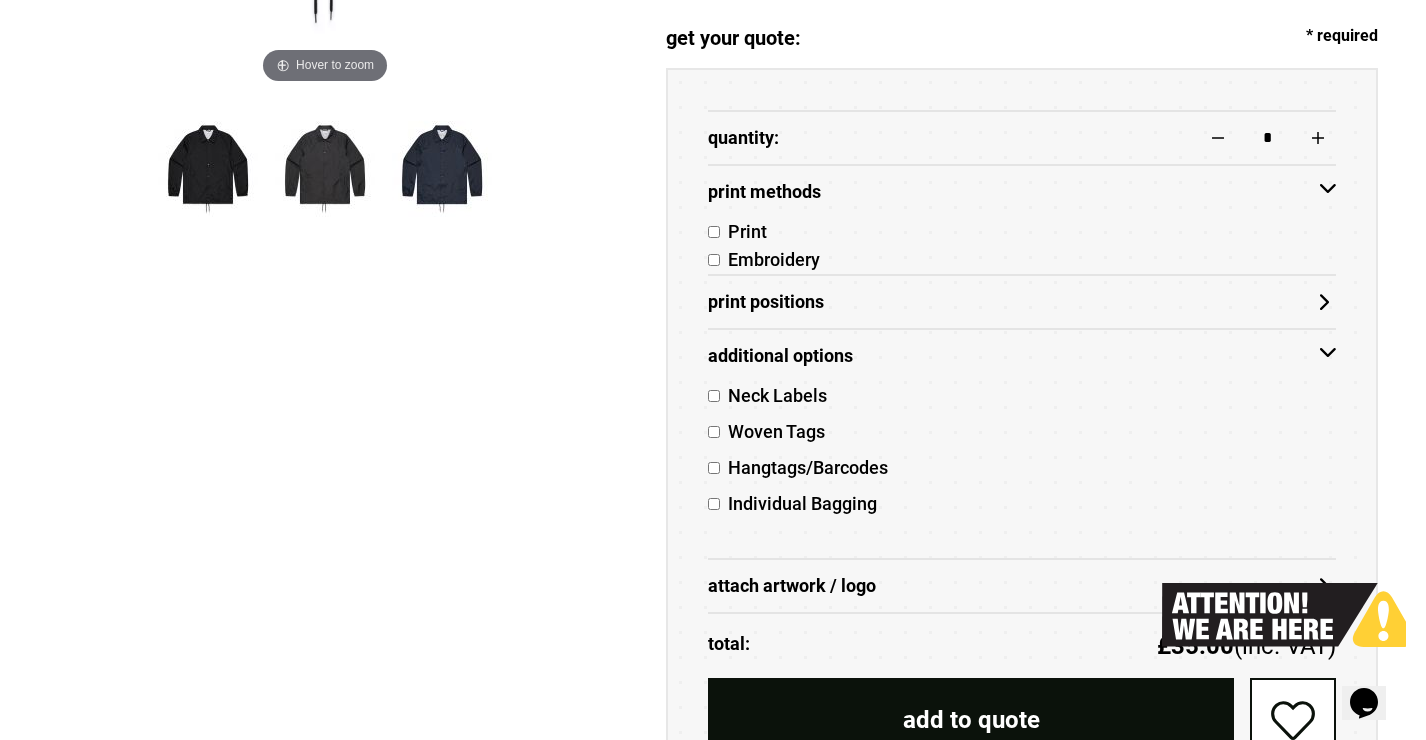 click on "Additional Options" at bounding box center (1022, 356) 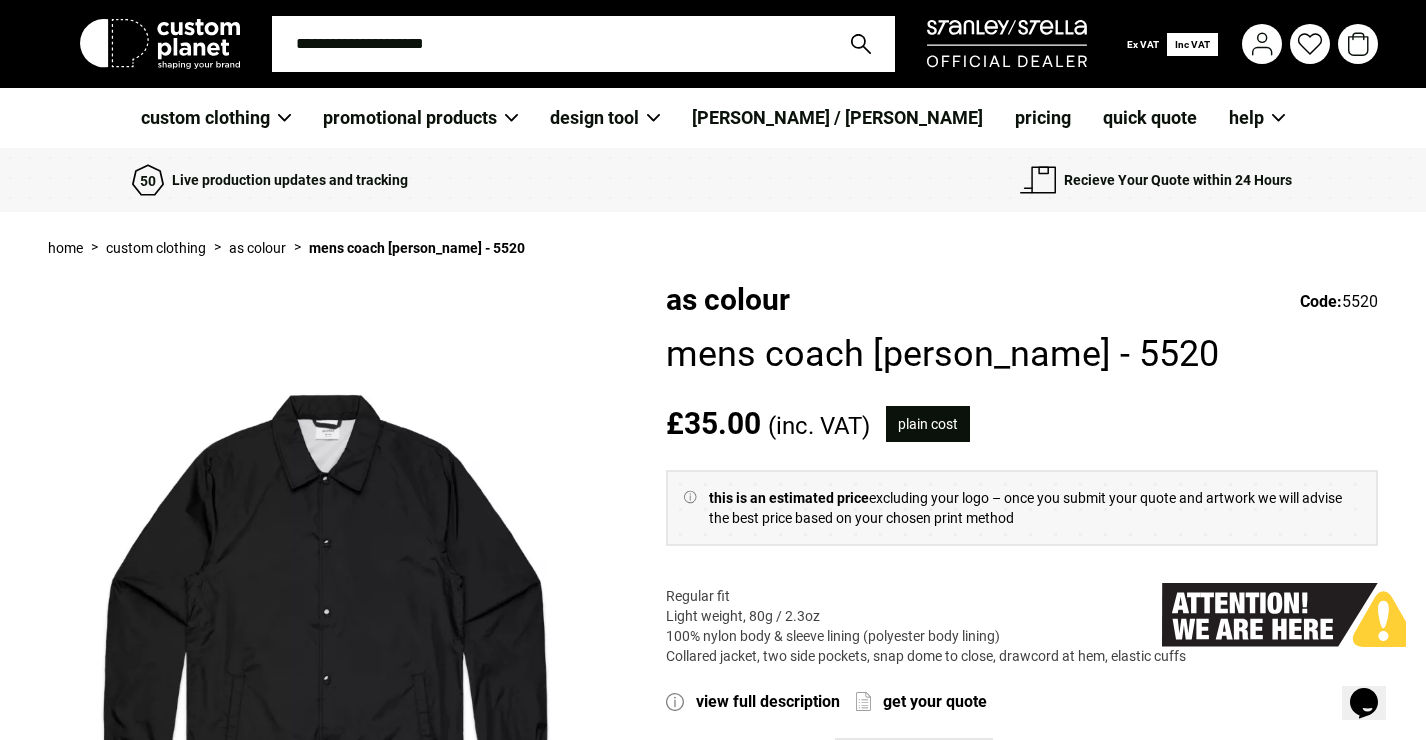 scroll, scrollTop: 0, scrollLeft: 0, axis: both 